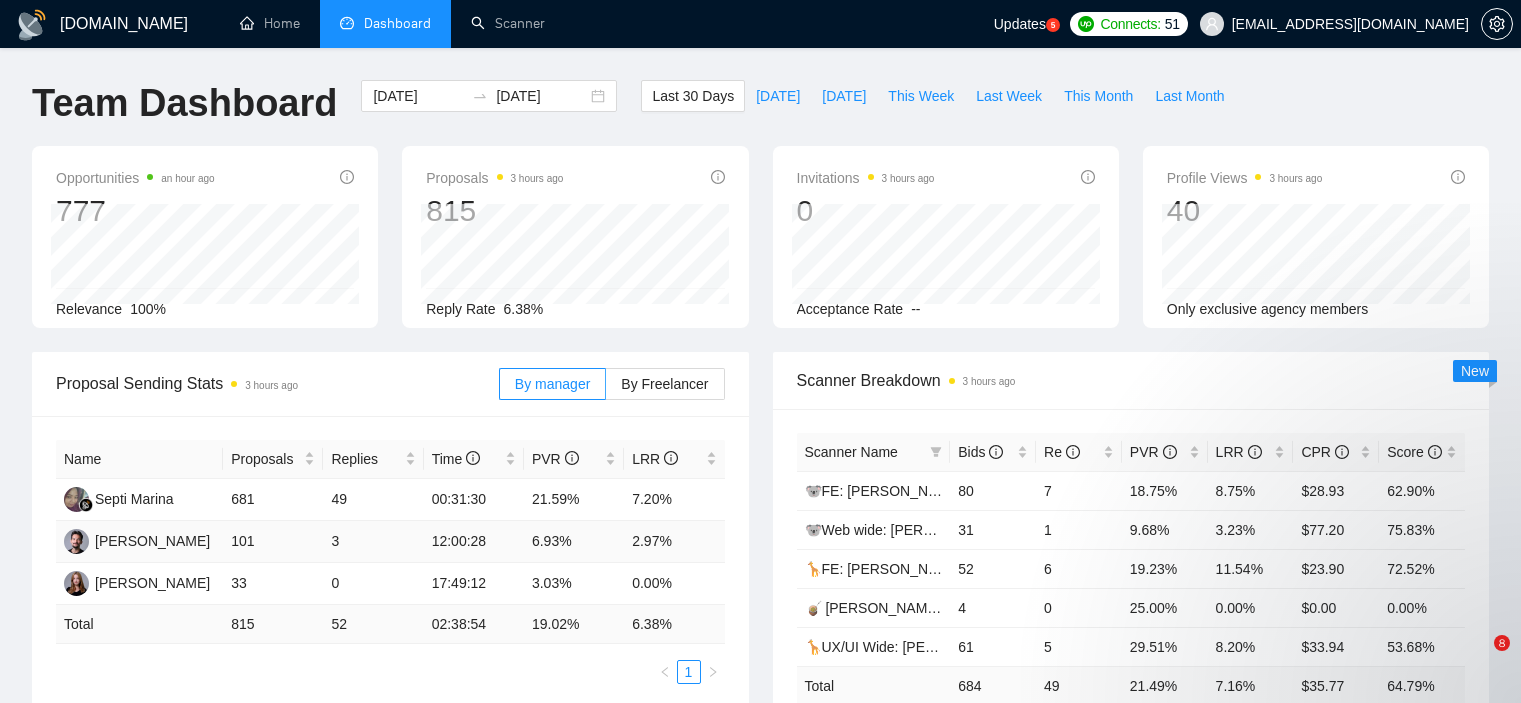 scroll, scrollTop: 0, scrollLeft: 0, axis: both 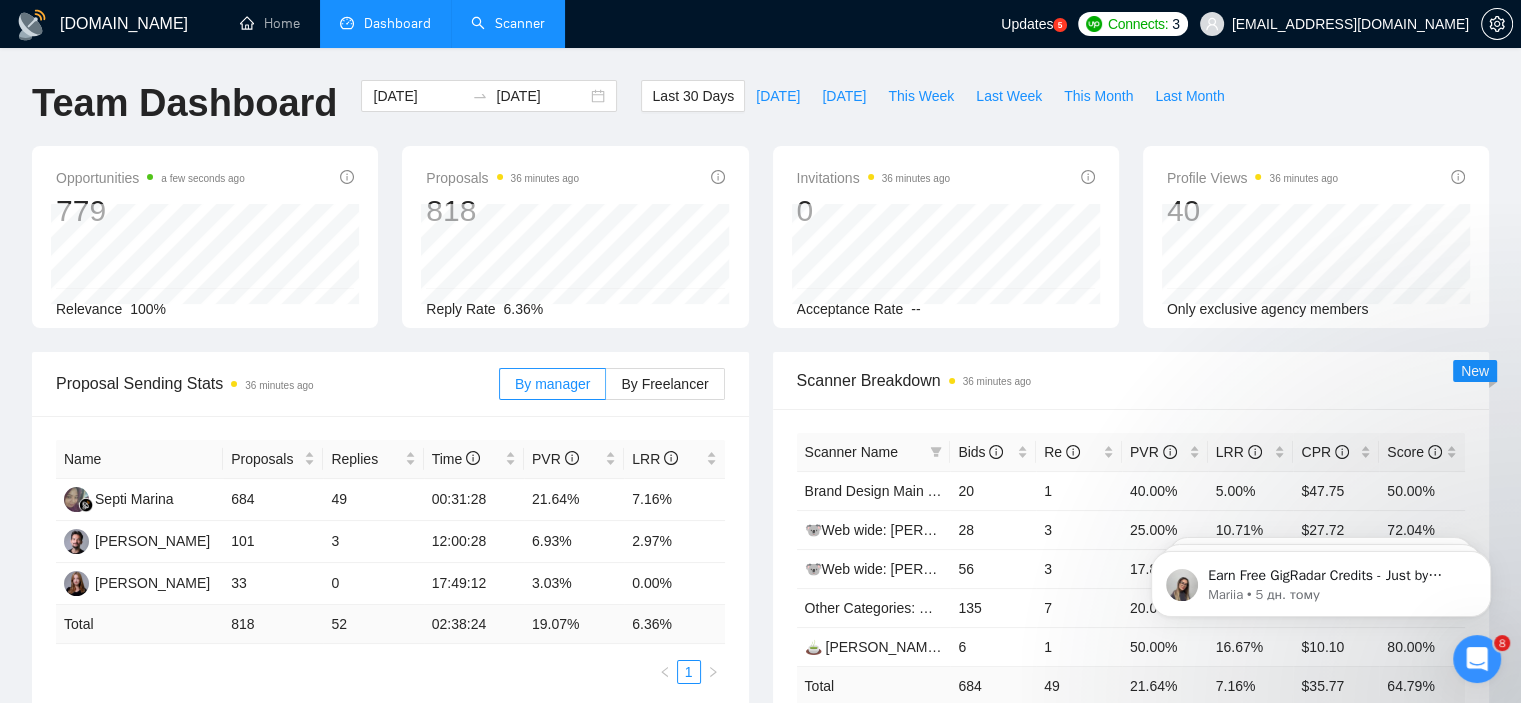 click on "Scanner" at bounding box center [508, 23] 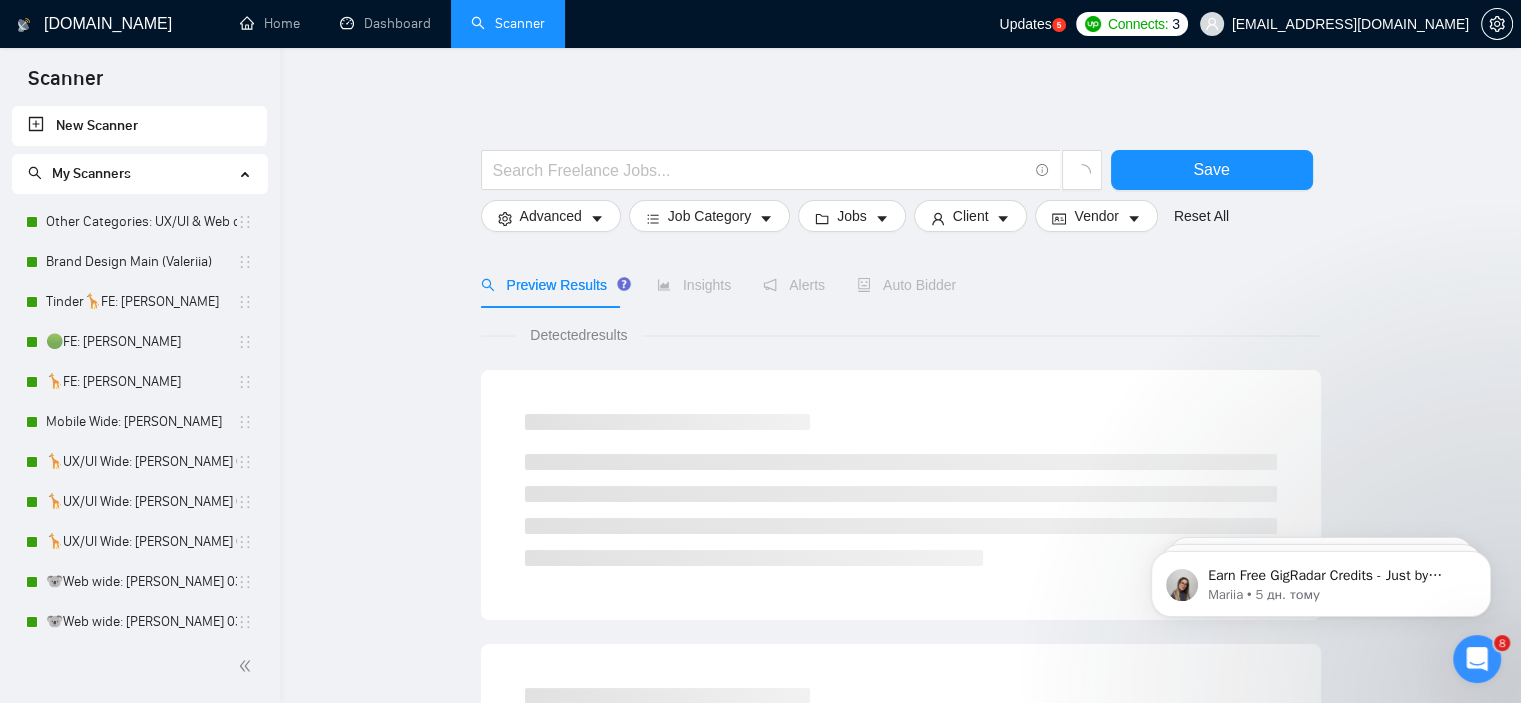 click on "Scanner" at bounding box center (508, 23) 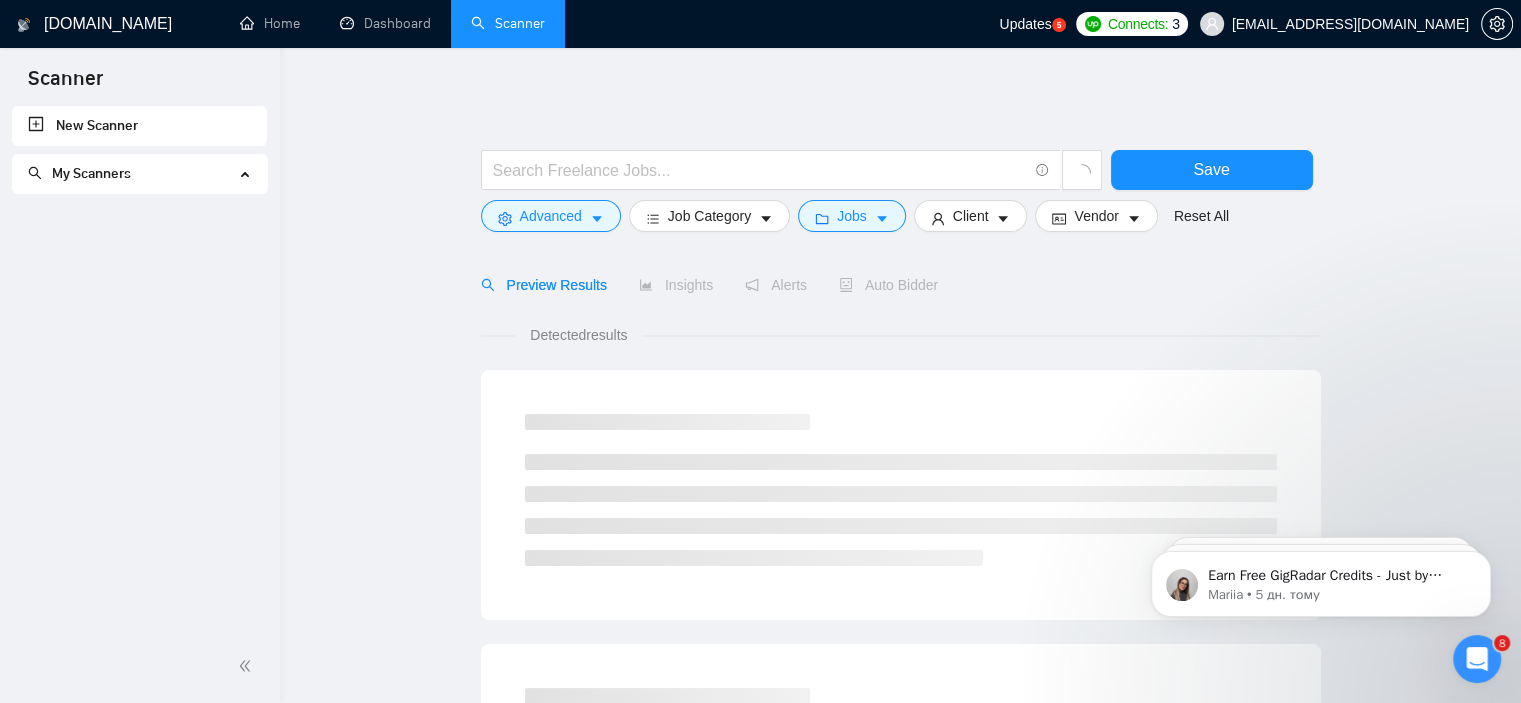 click on "Tinder🦒FE: [PERSON_NAME]" at bounding box center (141, 302) 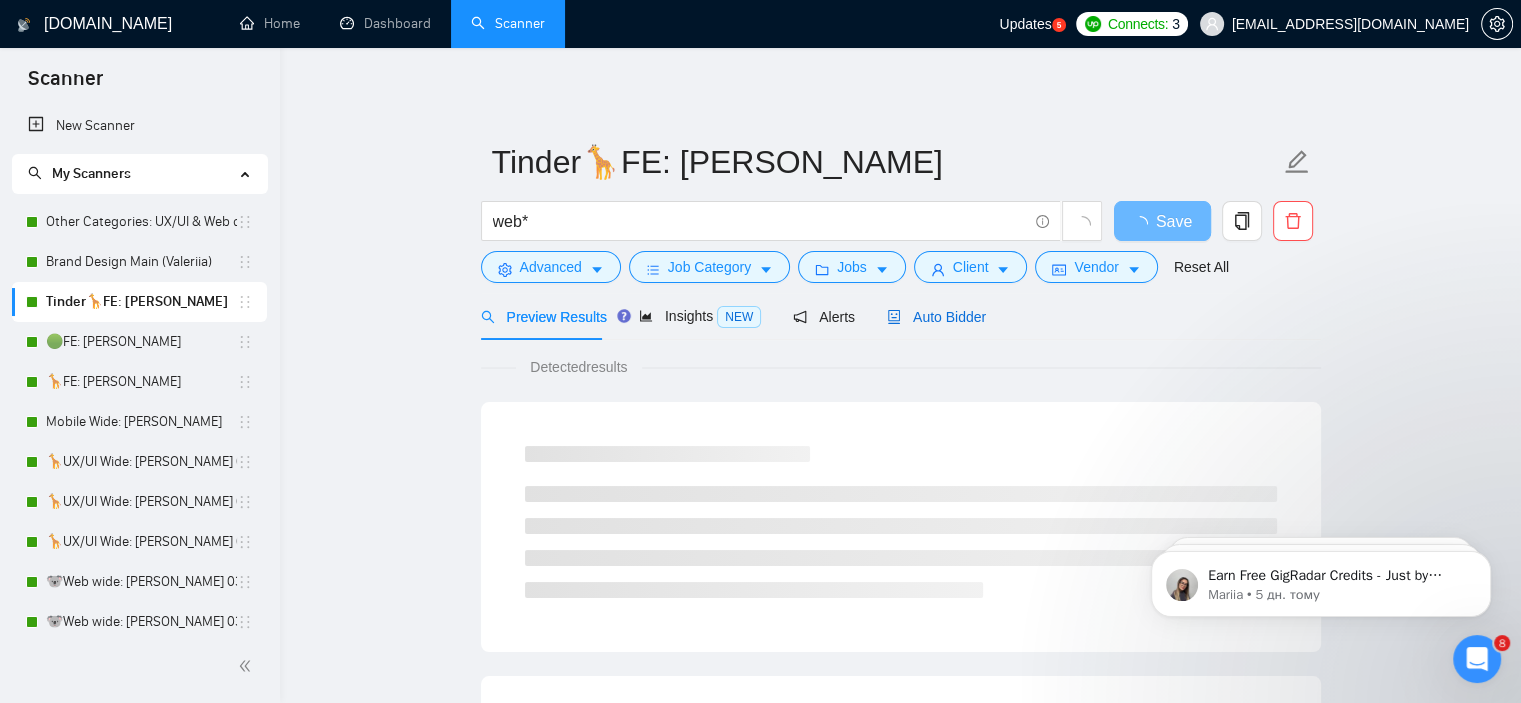 click on "Auto Bidder" at bounding box center (936, 317) 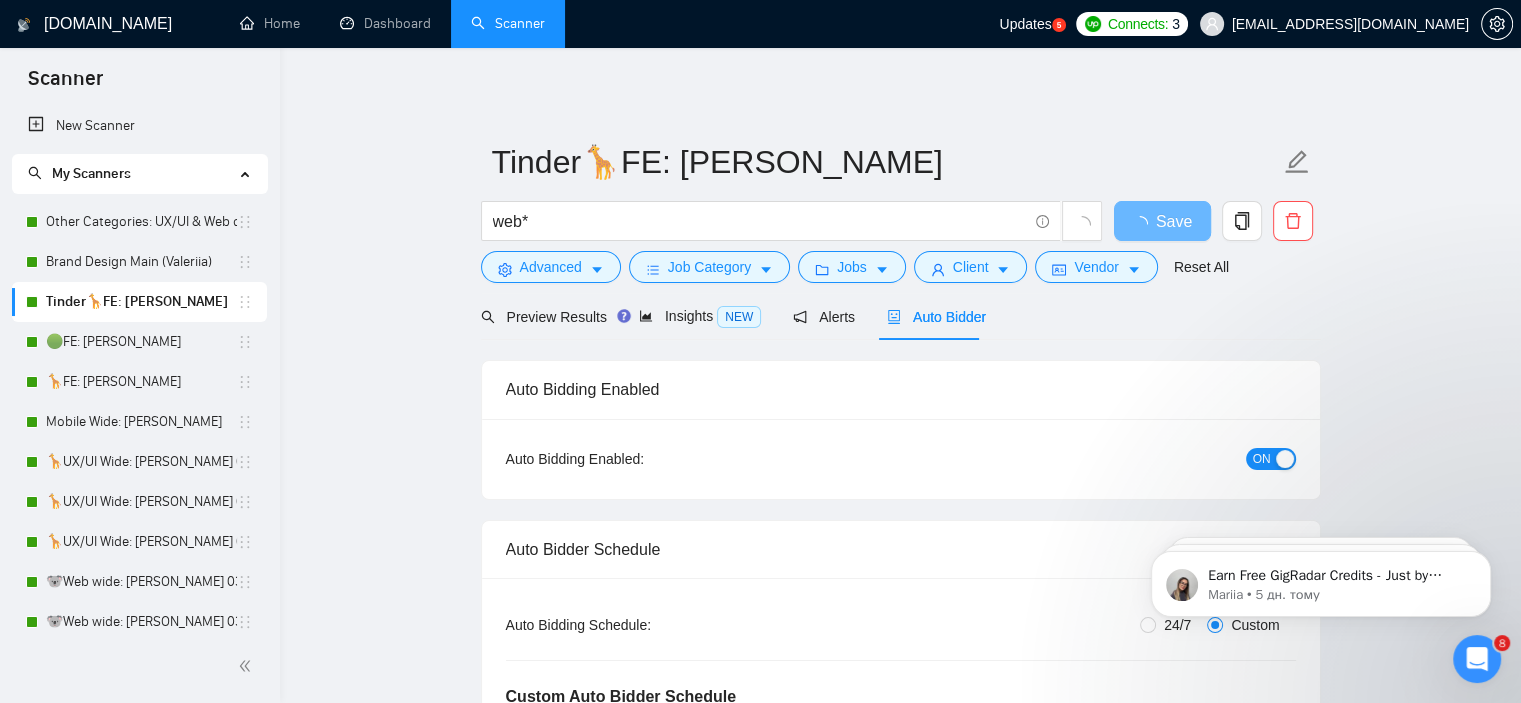 type 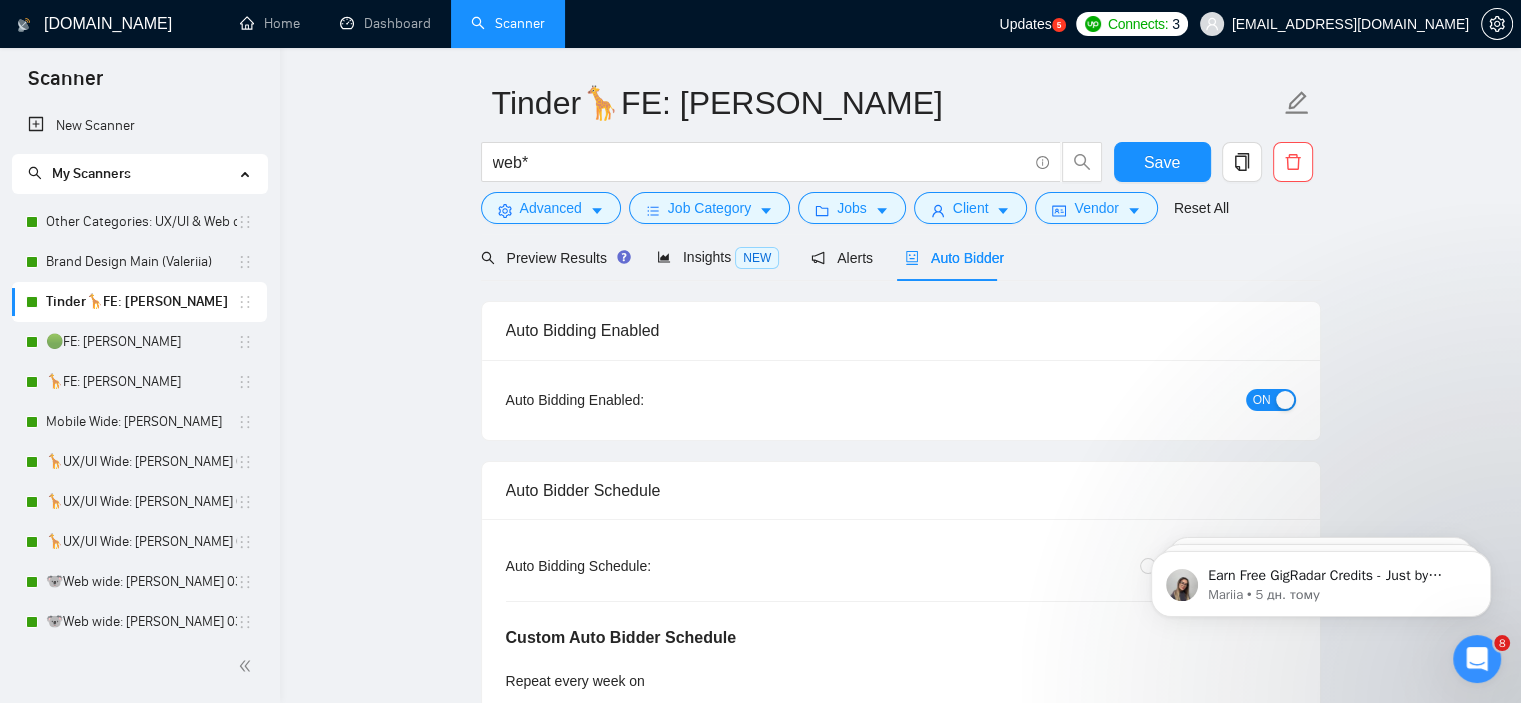 type 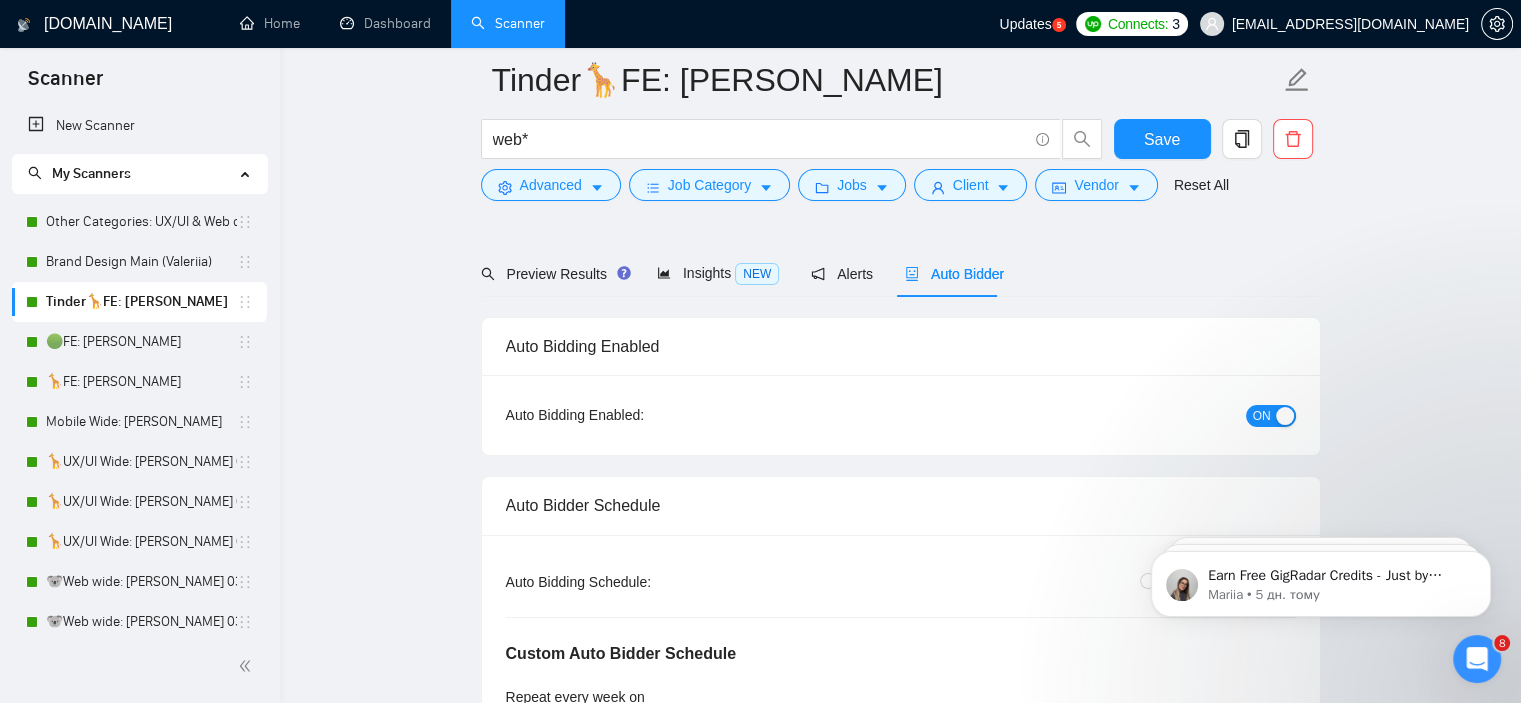 scroll, scrollTop: 438, scrollLeft: 0, axis: vertical 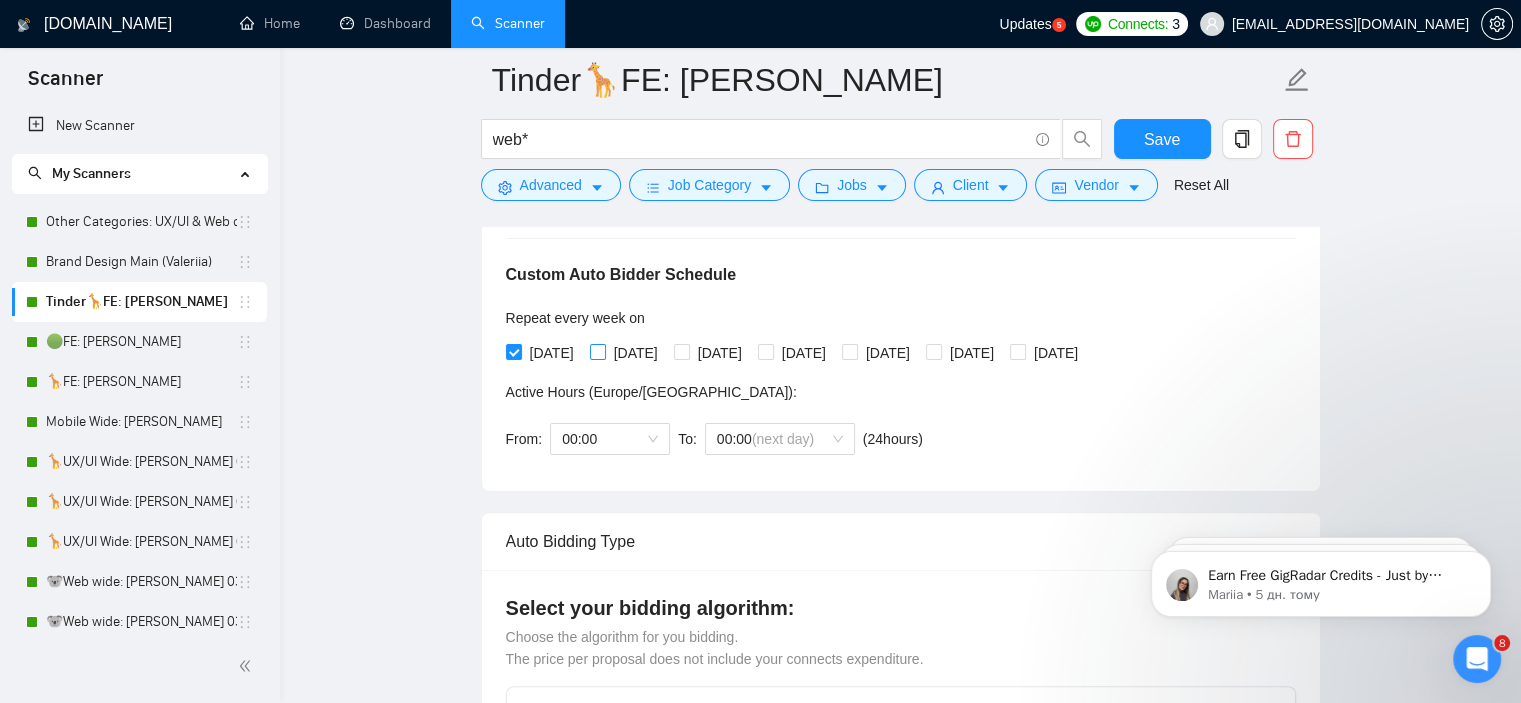 click on "[DATE]" at bounding box center (597, 351) 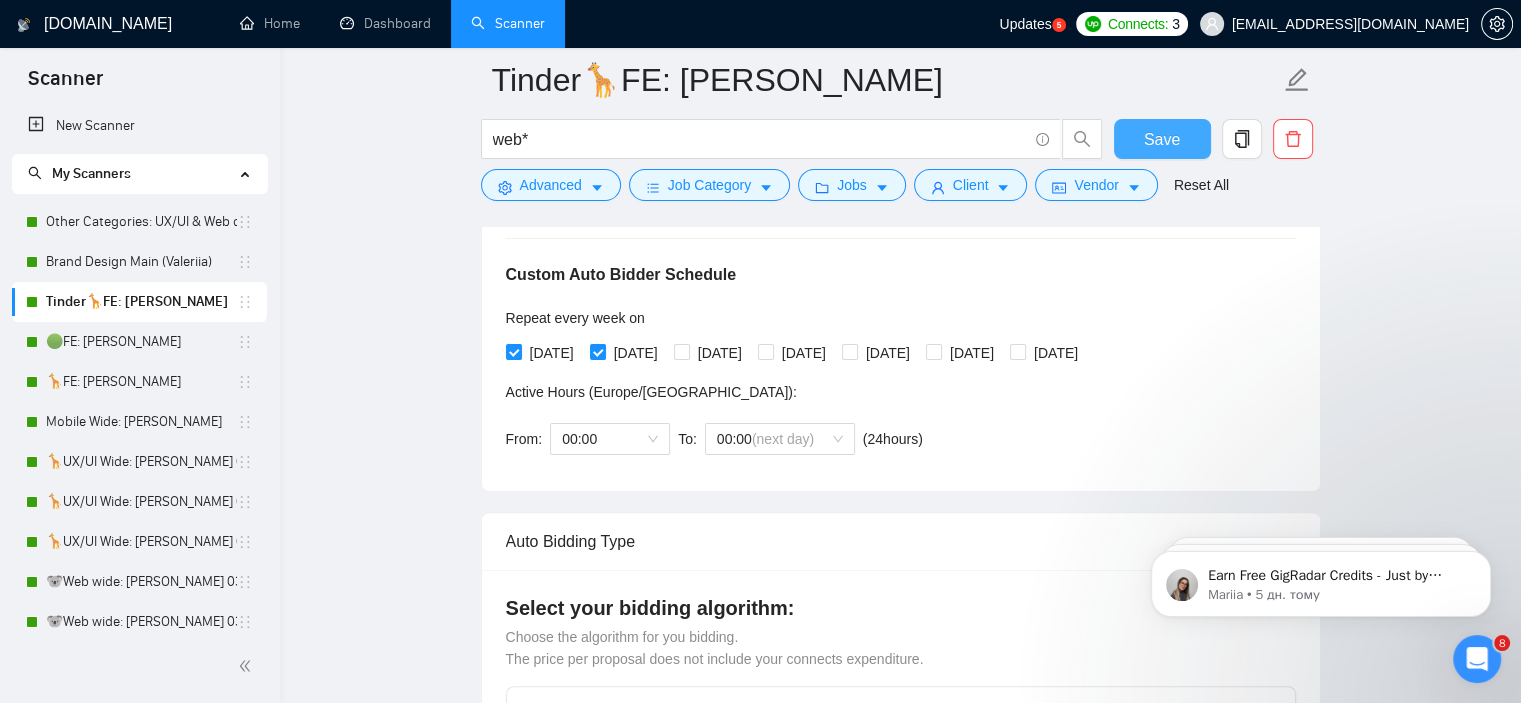 click on "Save" at bounding box center (1162, 139) 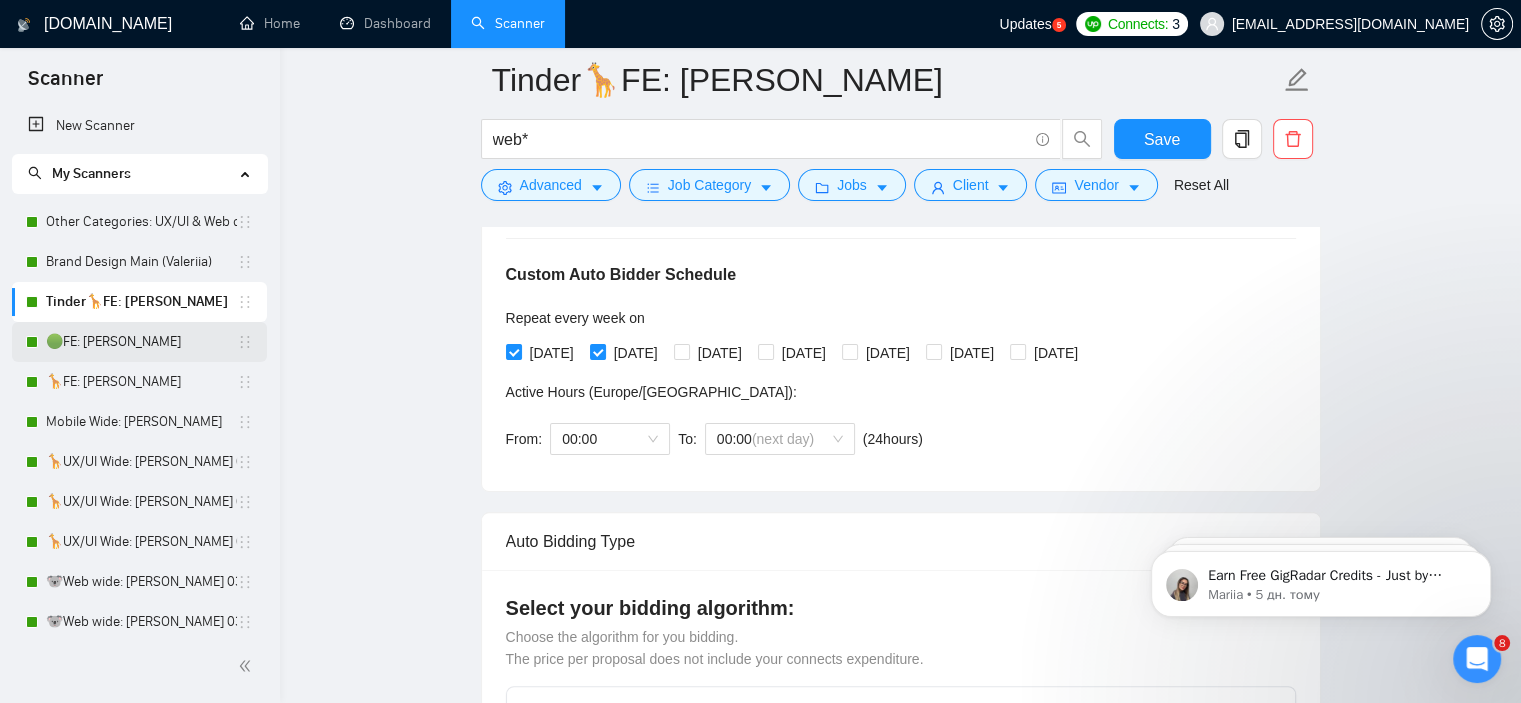 click on "🟢FE: [PERSON_NAME]" at bounding box center [141, 342] 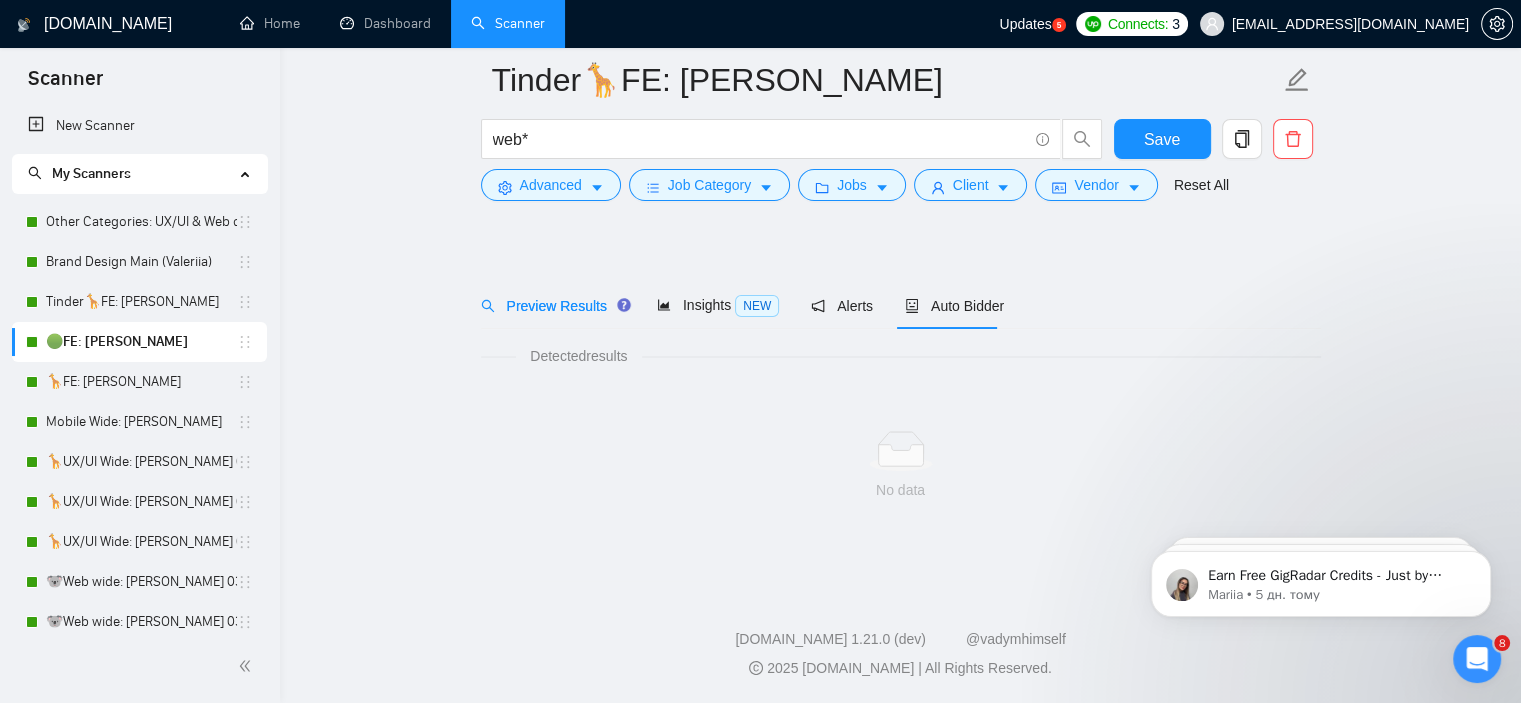 scroll, scrollTop: 27, scrollLeft: 0, axis: vertical 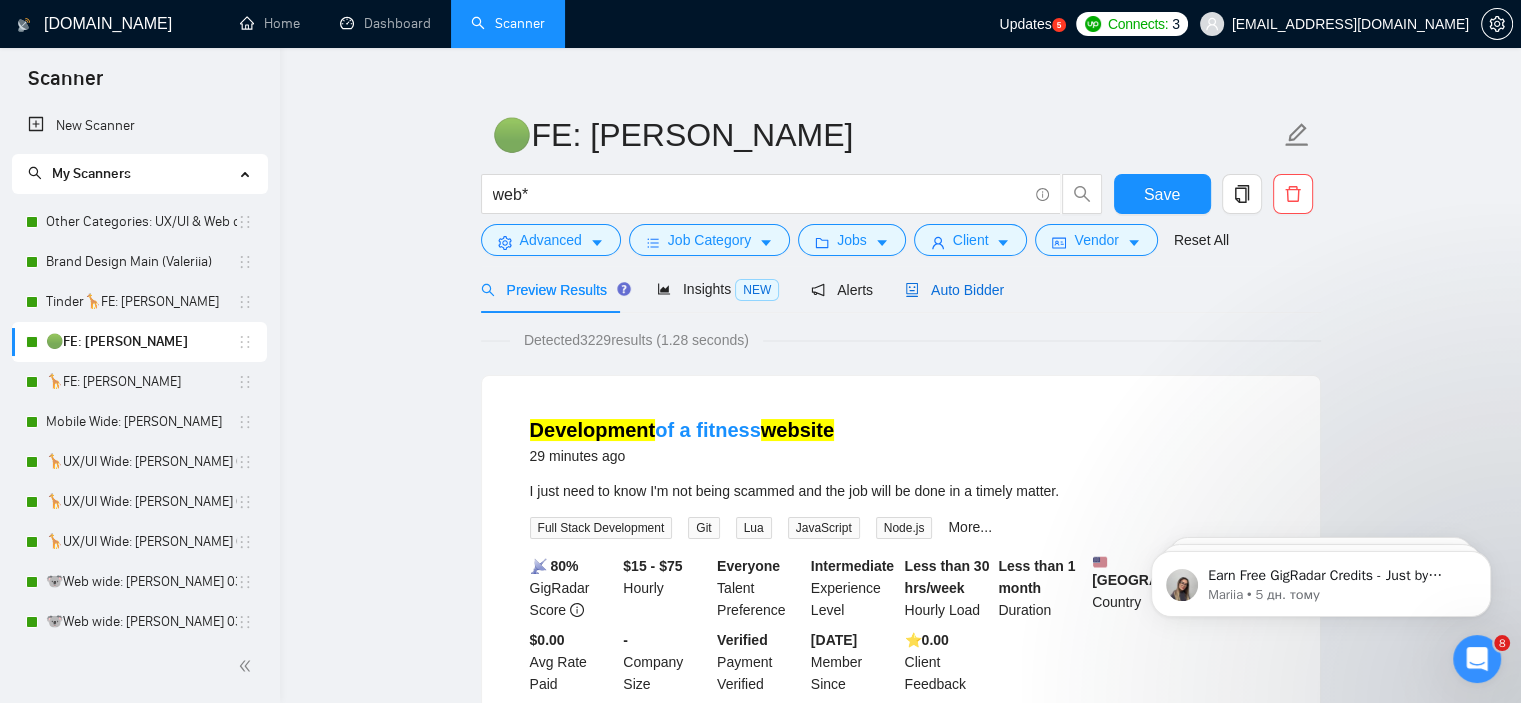 click on "Auto Bidder" at bounding box center [954, 290] 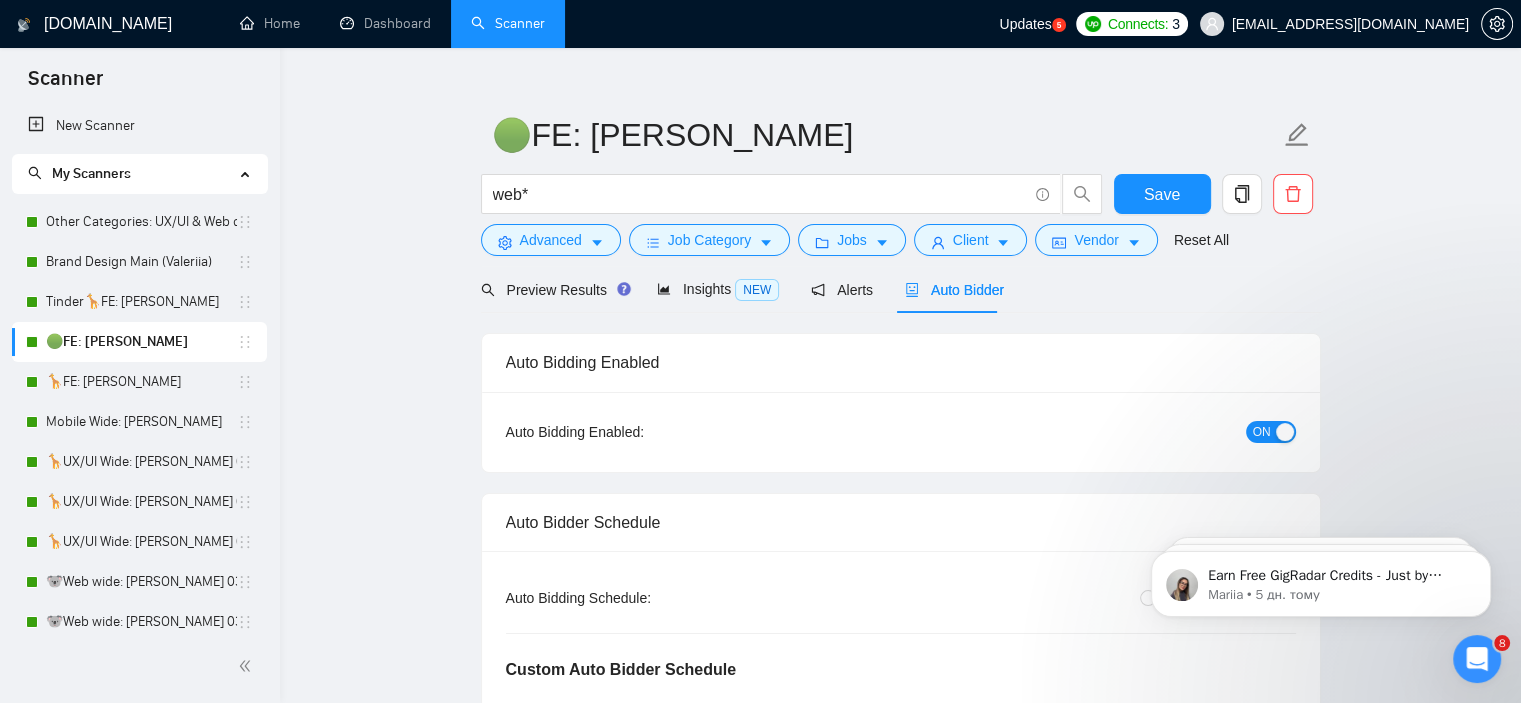 radio on "false" 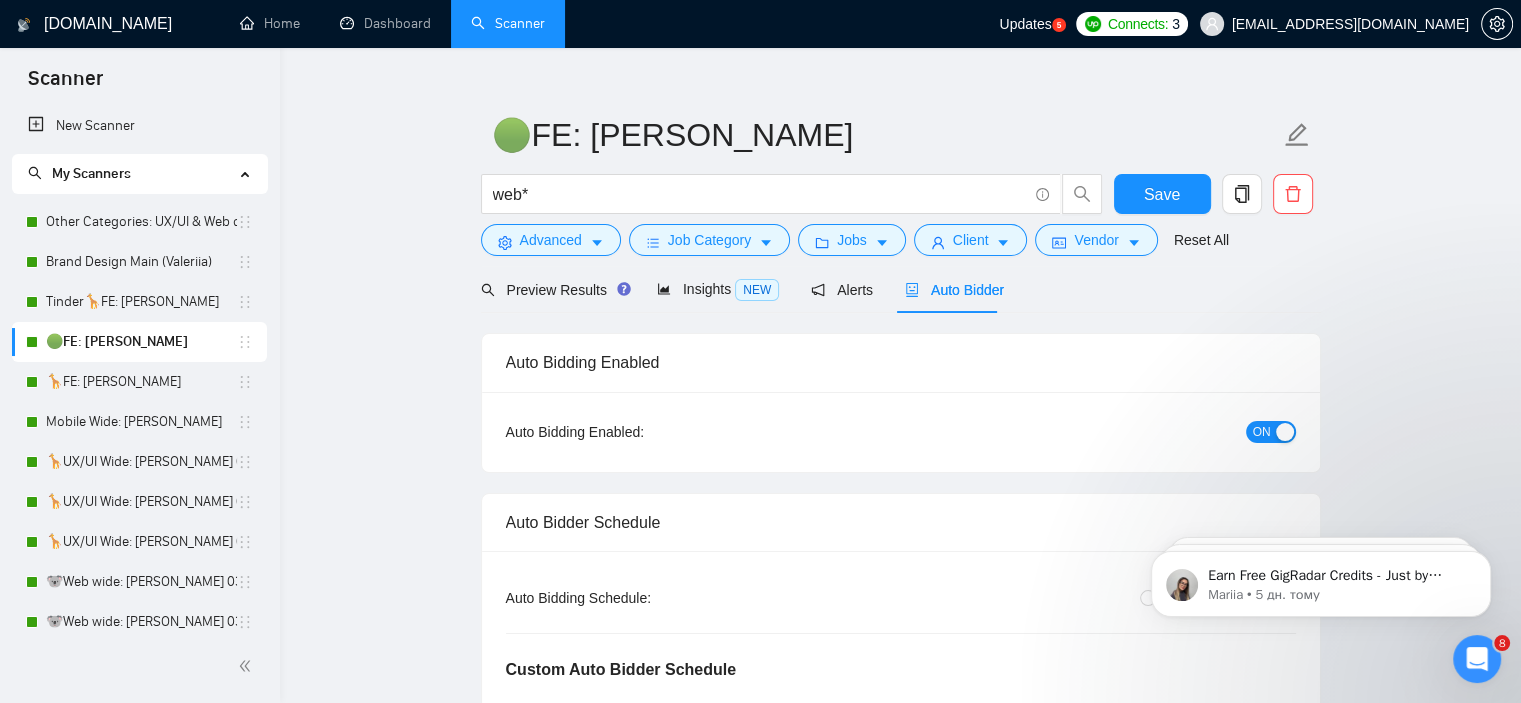 click on "Auto Bidder" at bounding box center [954, 290] 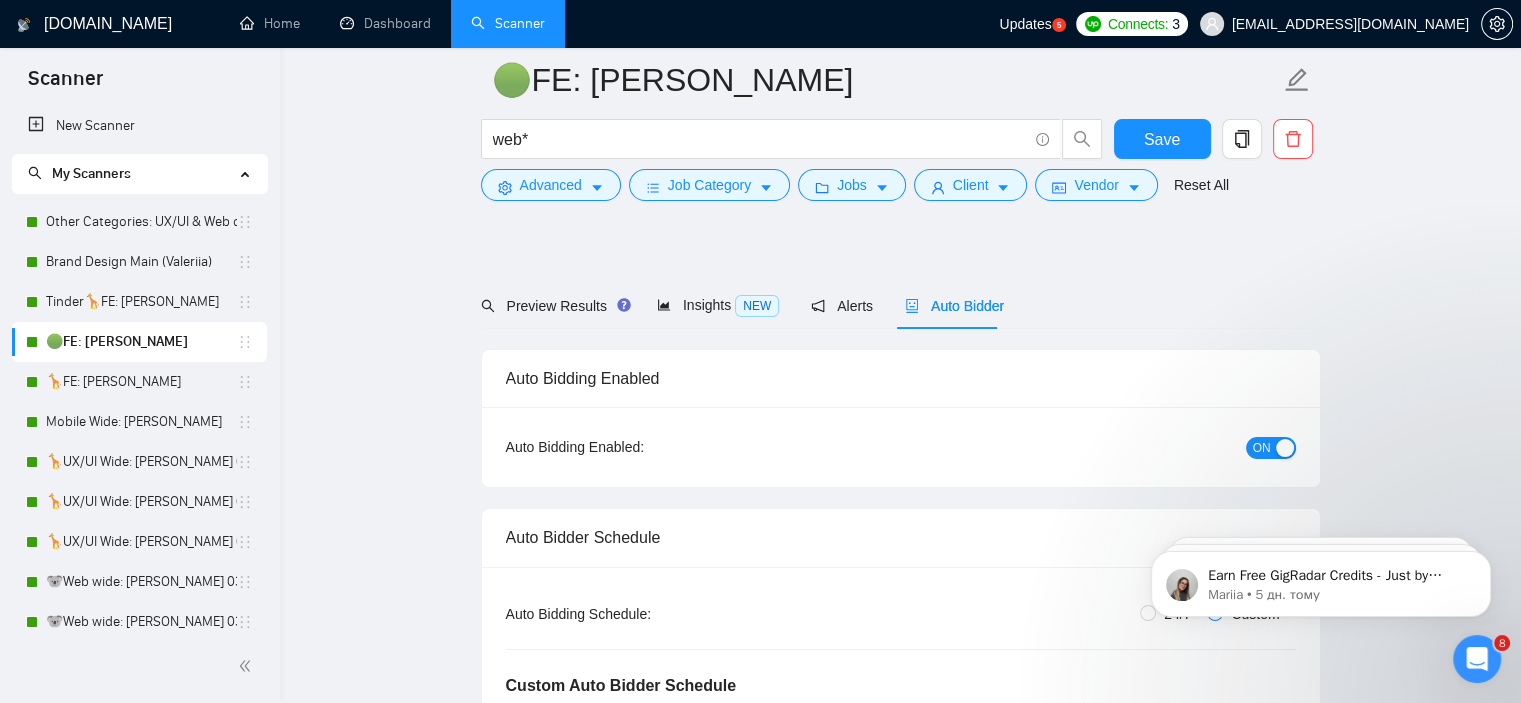 scroll, scrollTop: 475, scrollLeft: 0, axis: vertical 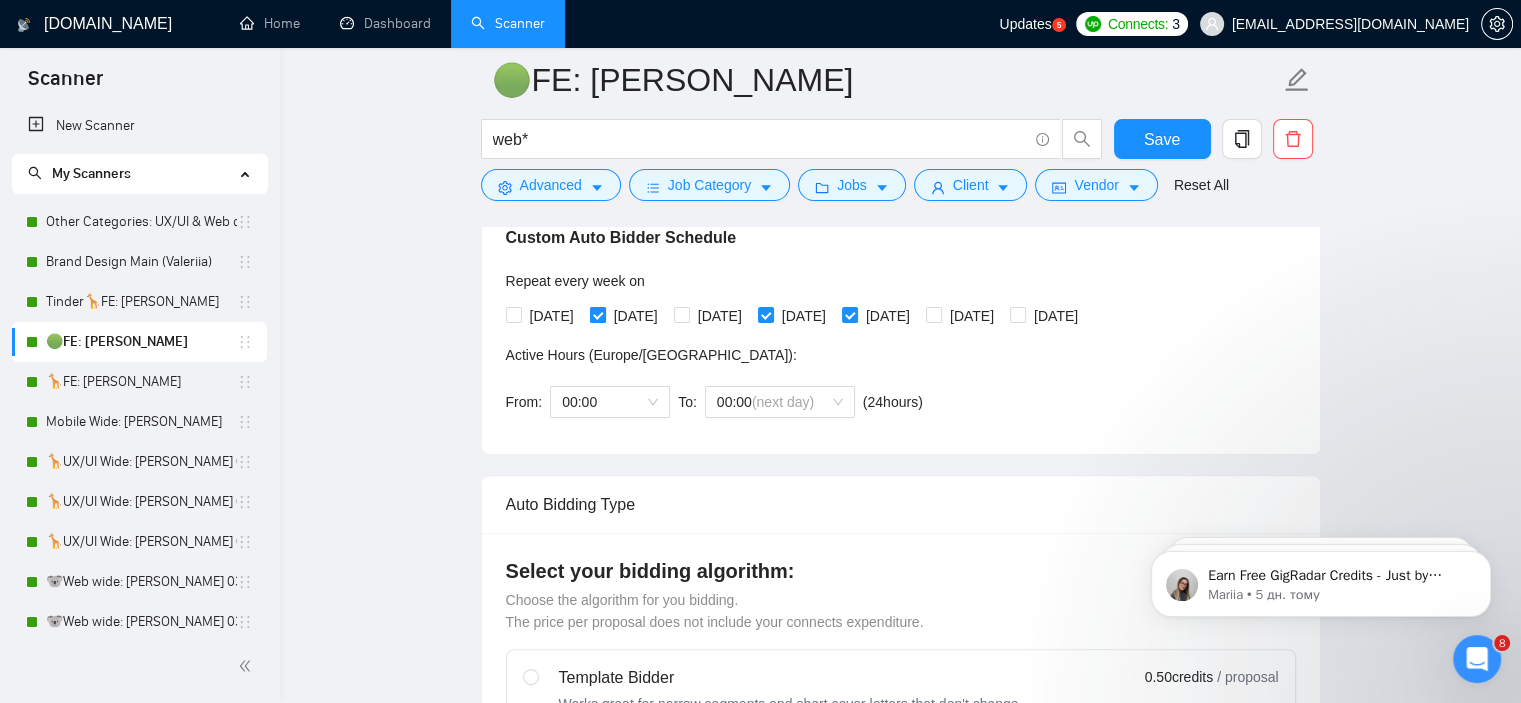 click at bounding box center (598, 315) 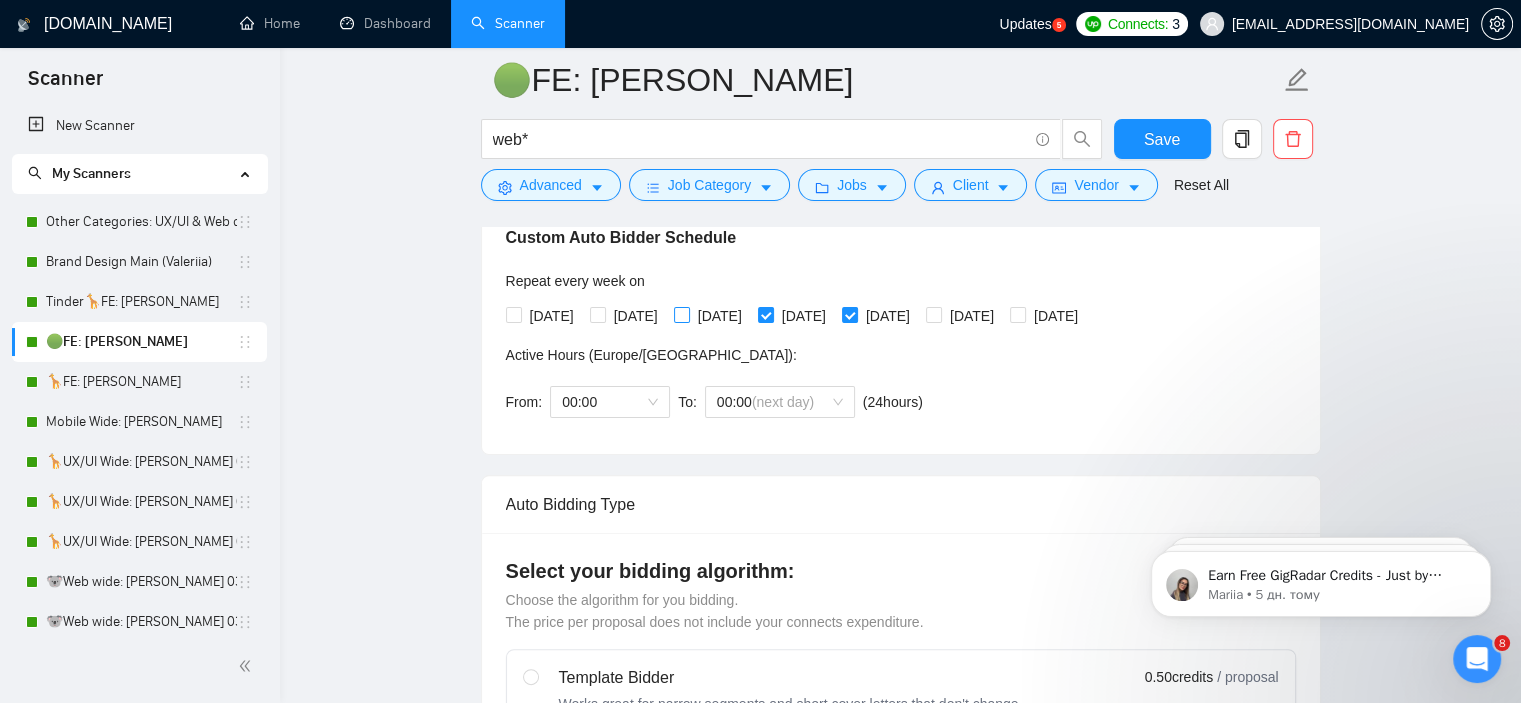 click at bounding box center (682, 315) 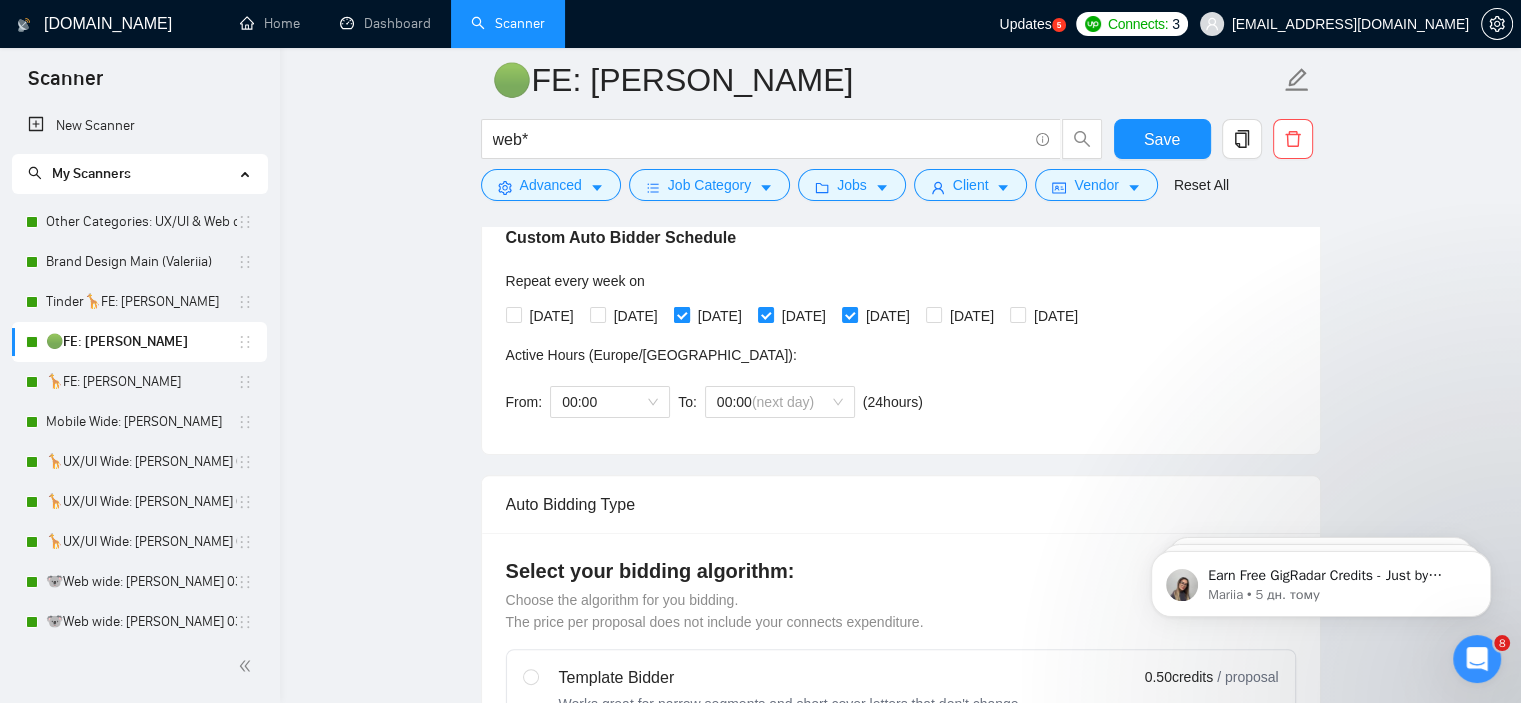 click at bounding box center [682, 315] 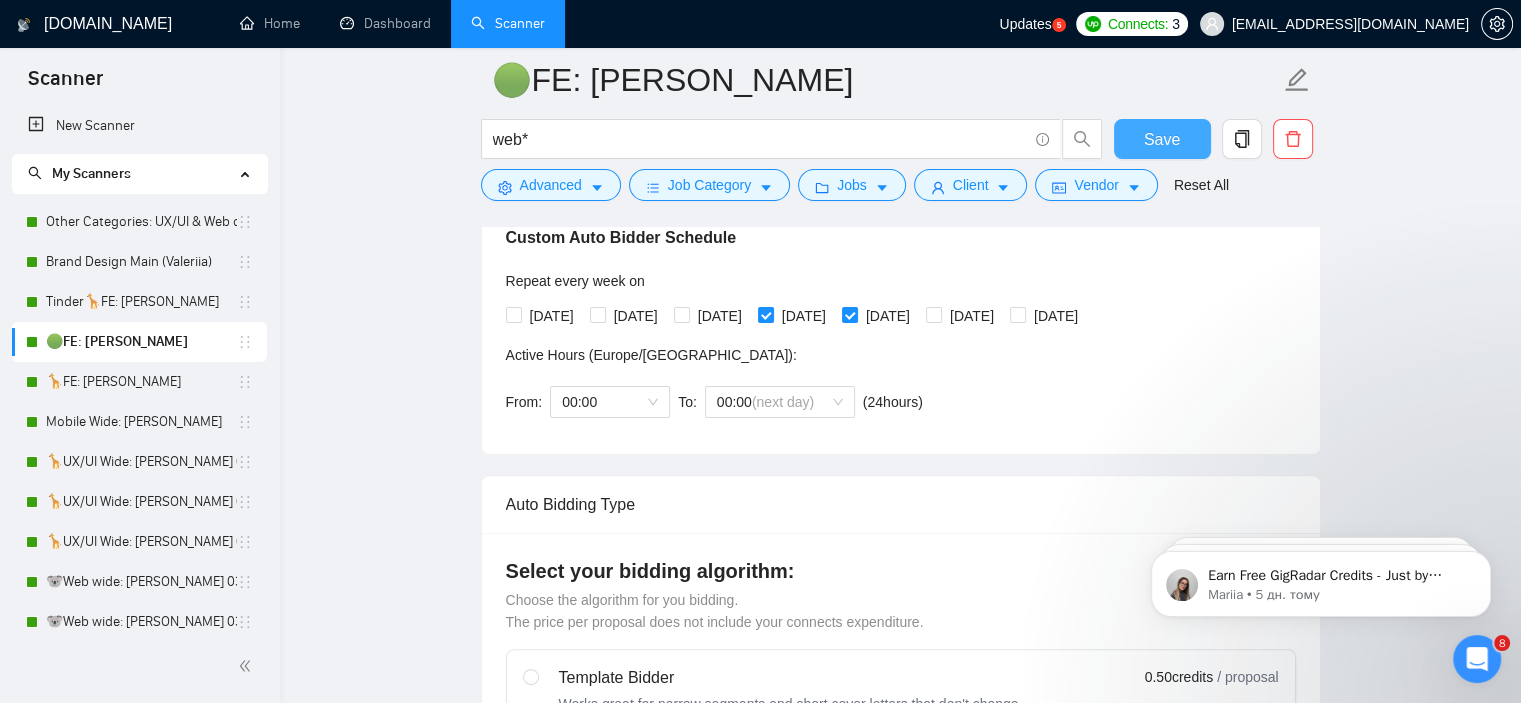 click on "Save" at bounding box center [1162, 139] 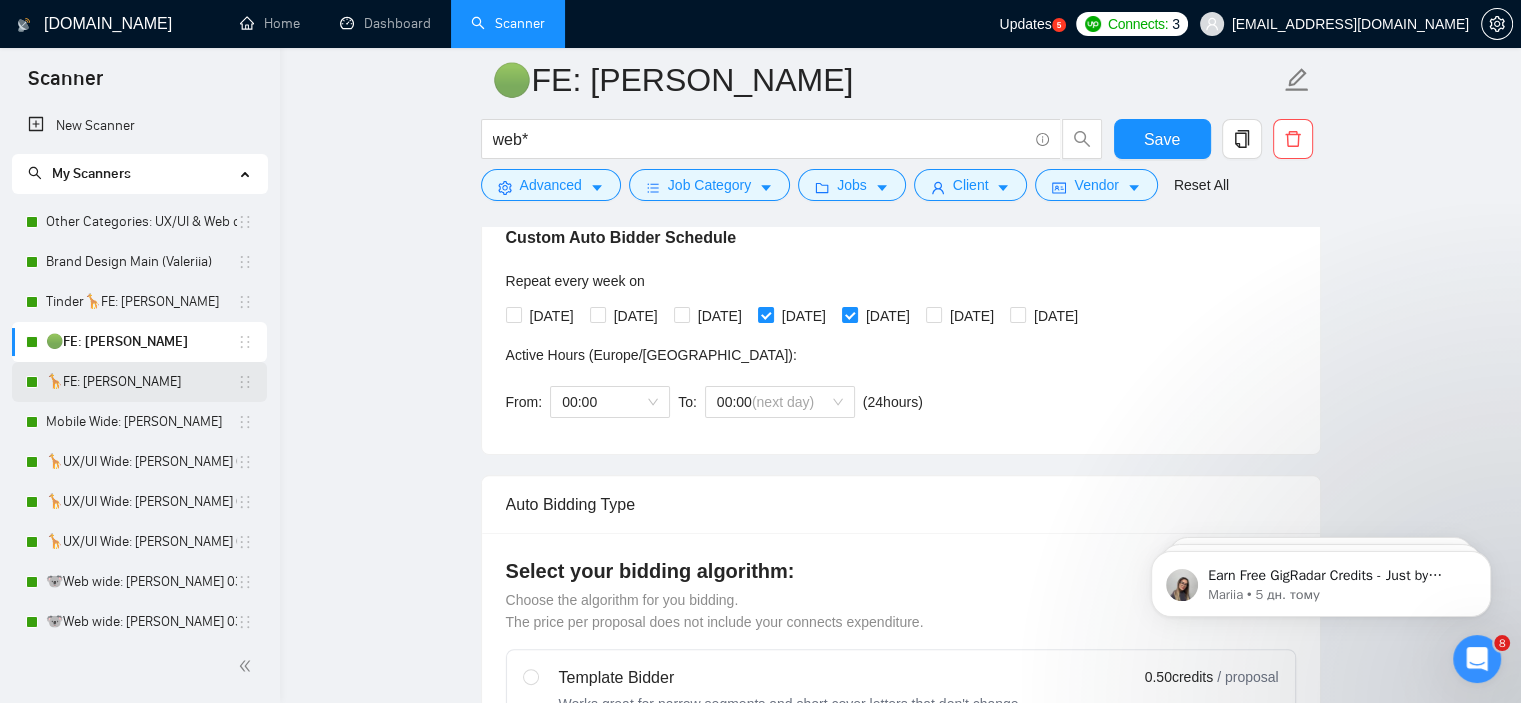 click on "🦒FE: [PERSON_NAME]" at bounding box center (141, 382) 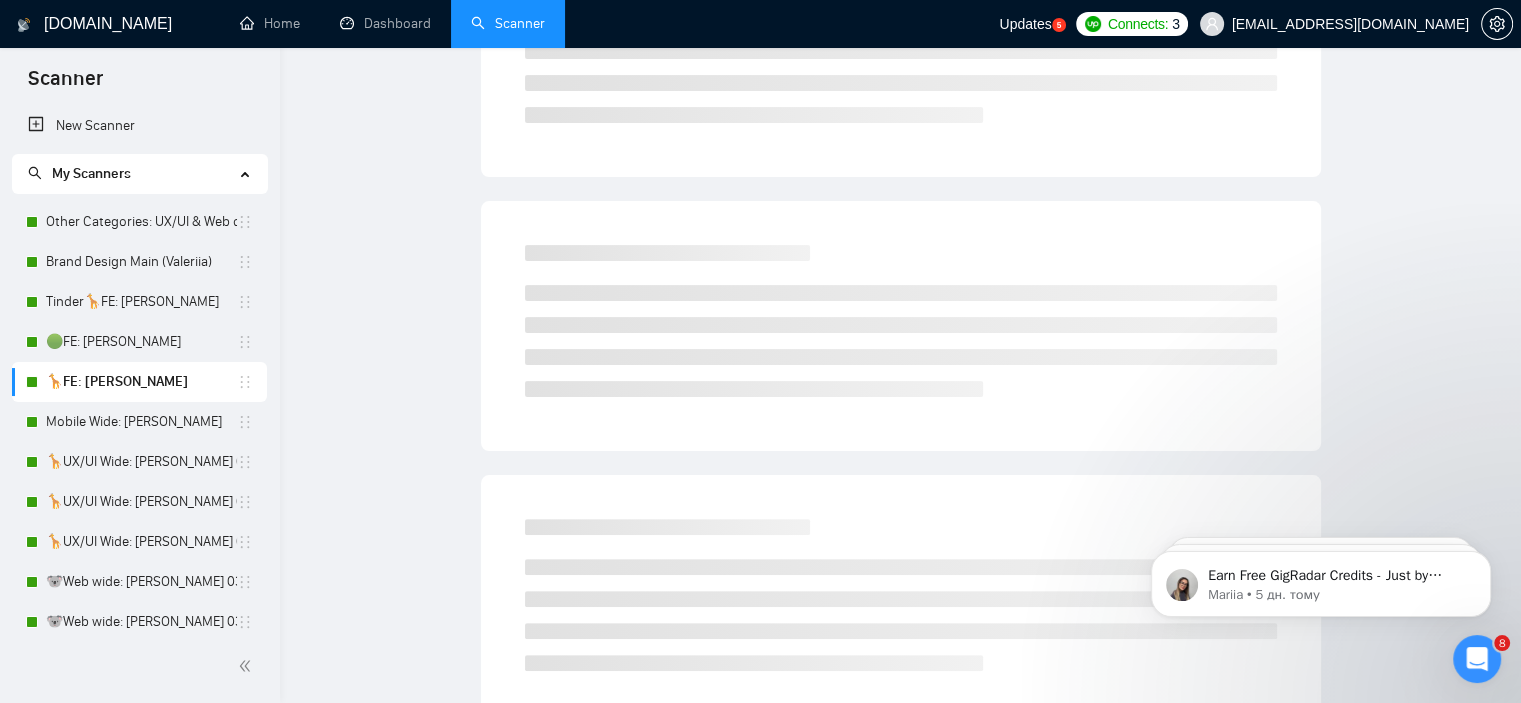 scroll, scrollTop: 27, scrollLeft: 0, axis: vertical 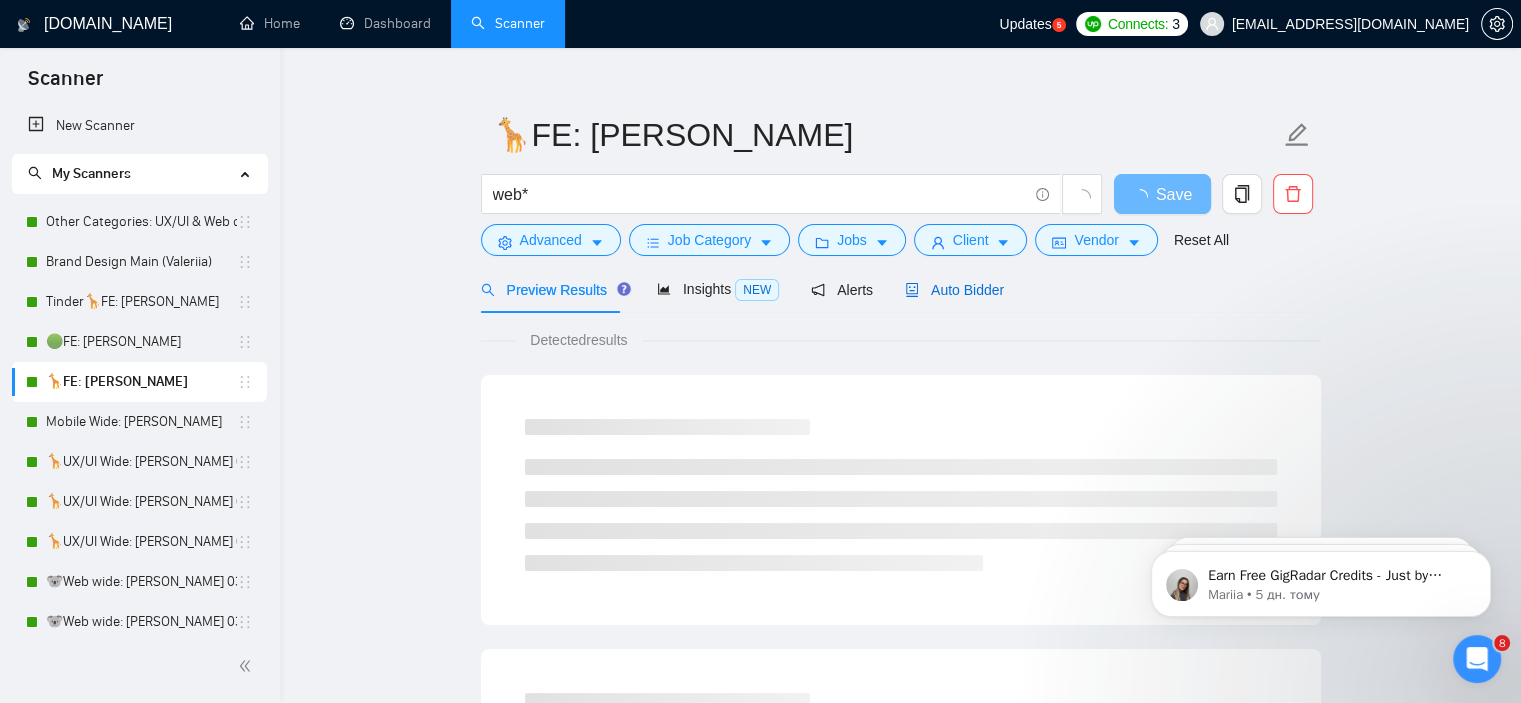 click on "Auto Bidder" at bounding box center (954, 290) 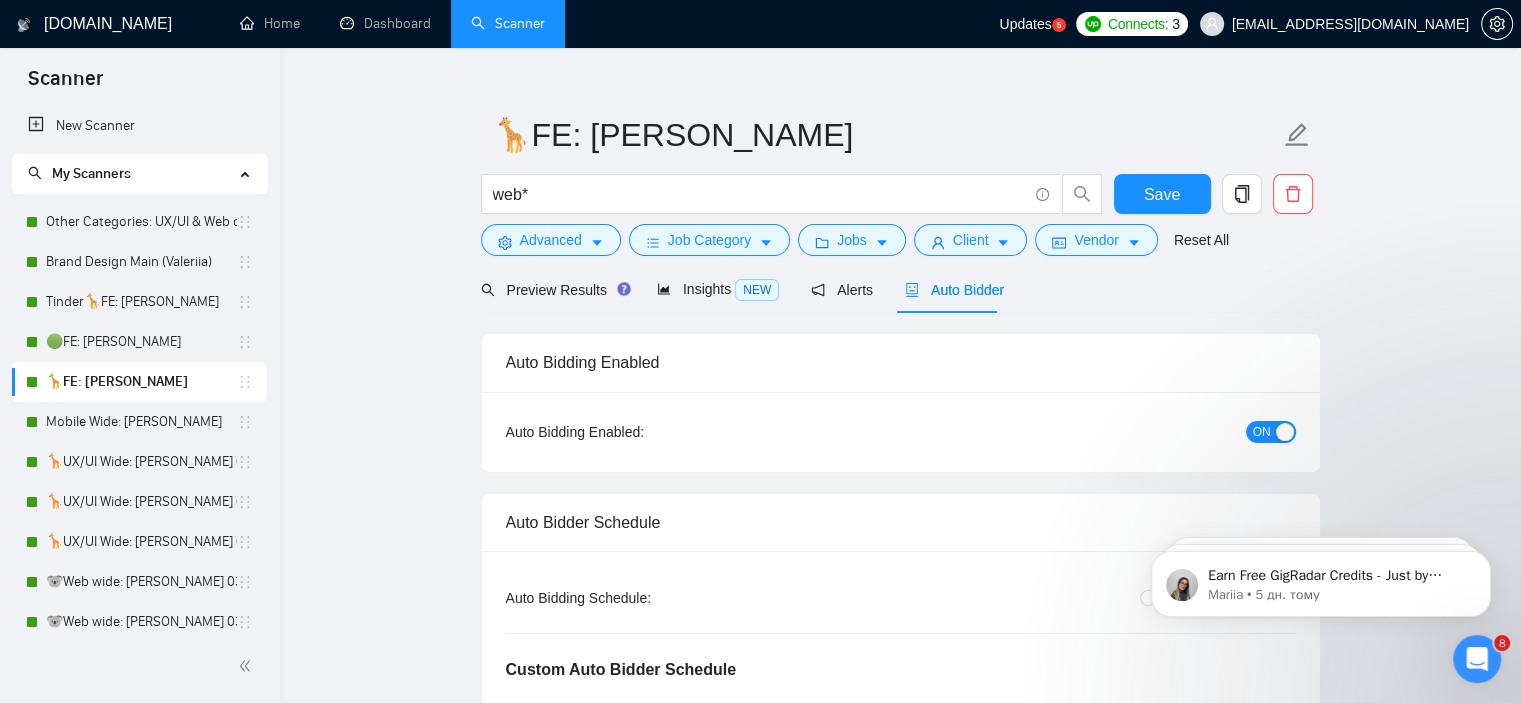type 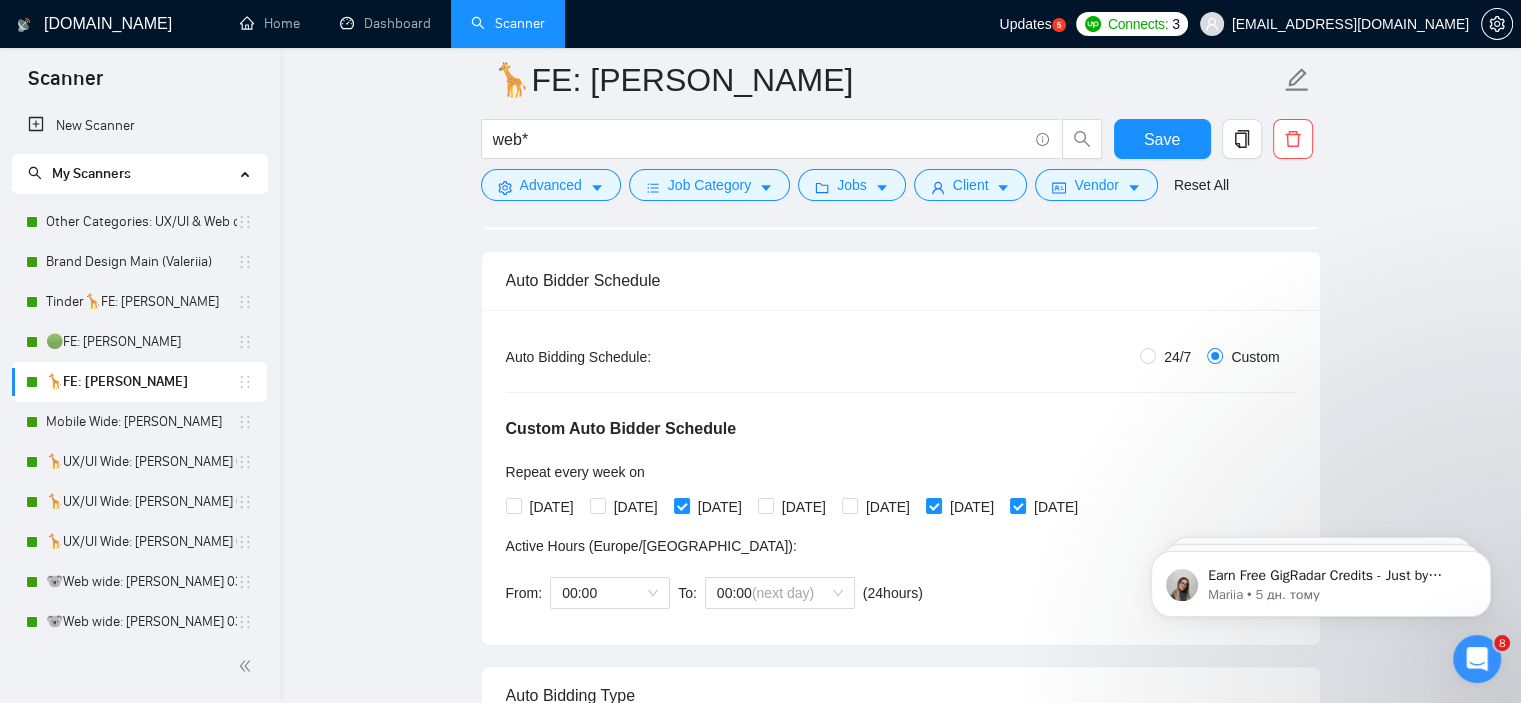 scroll, scrollTop: 284, scrollLeft: 0, axis: vertical 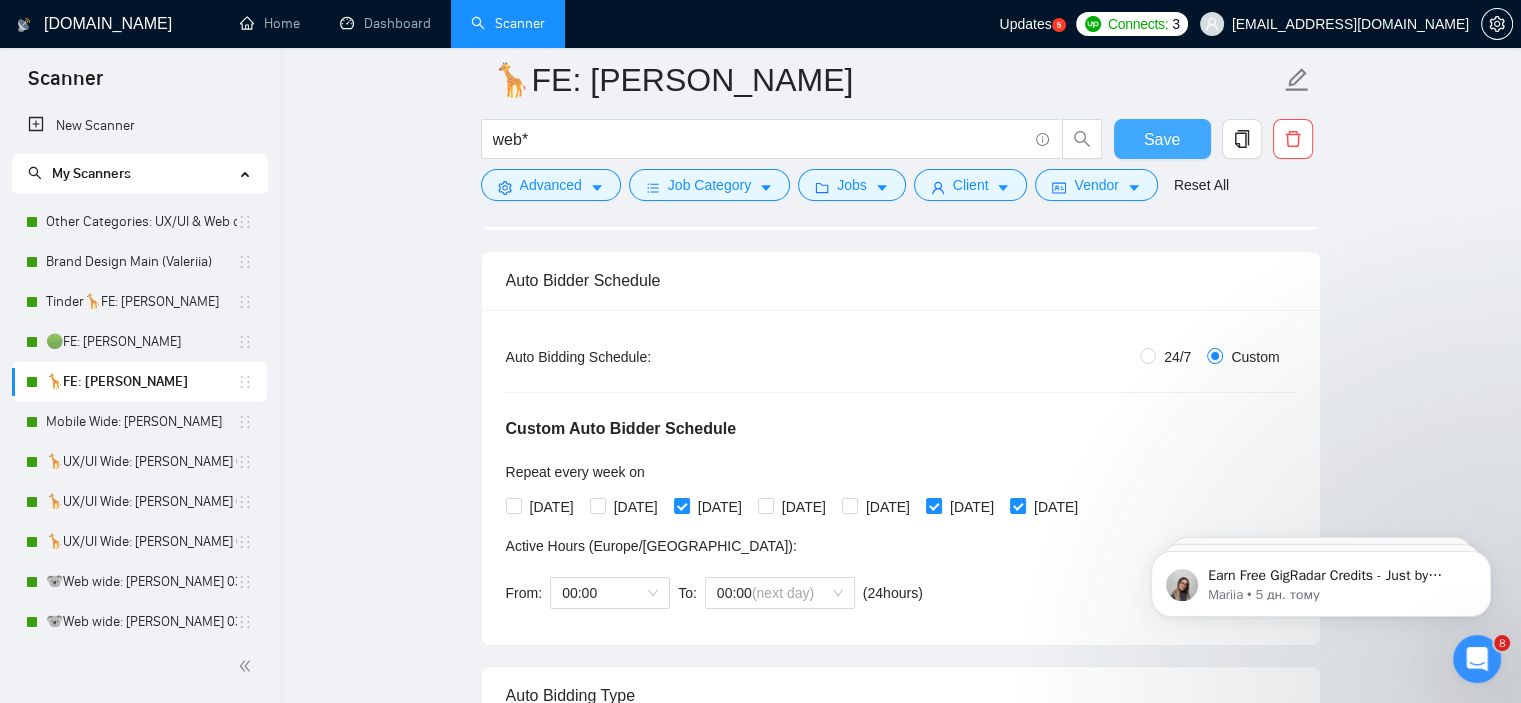 click on "Save" at bounding box center (1162, 139) 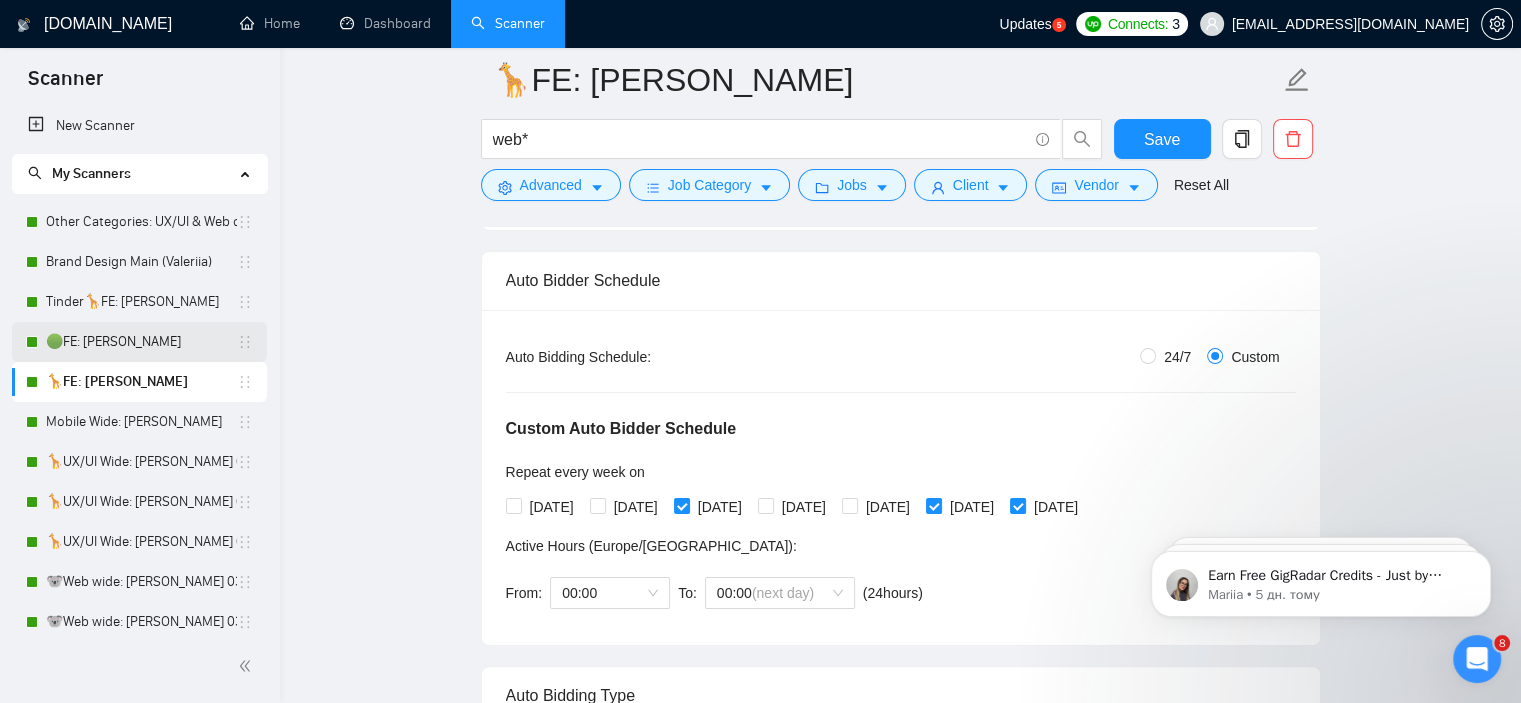 click on "🟢FE: [PERSON_NAME]" at bounding box center [141, 342] 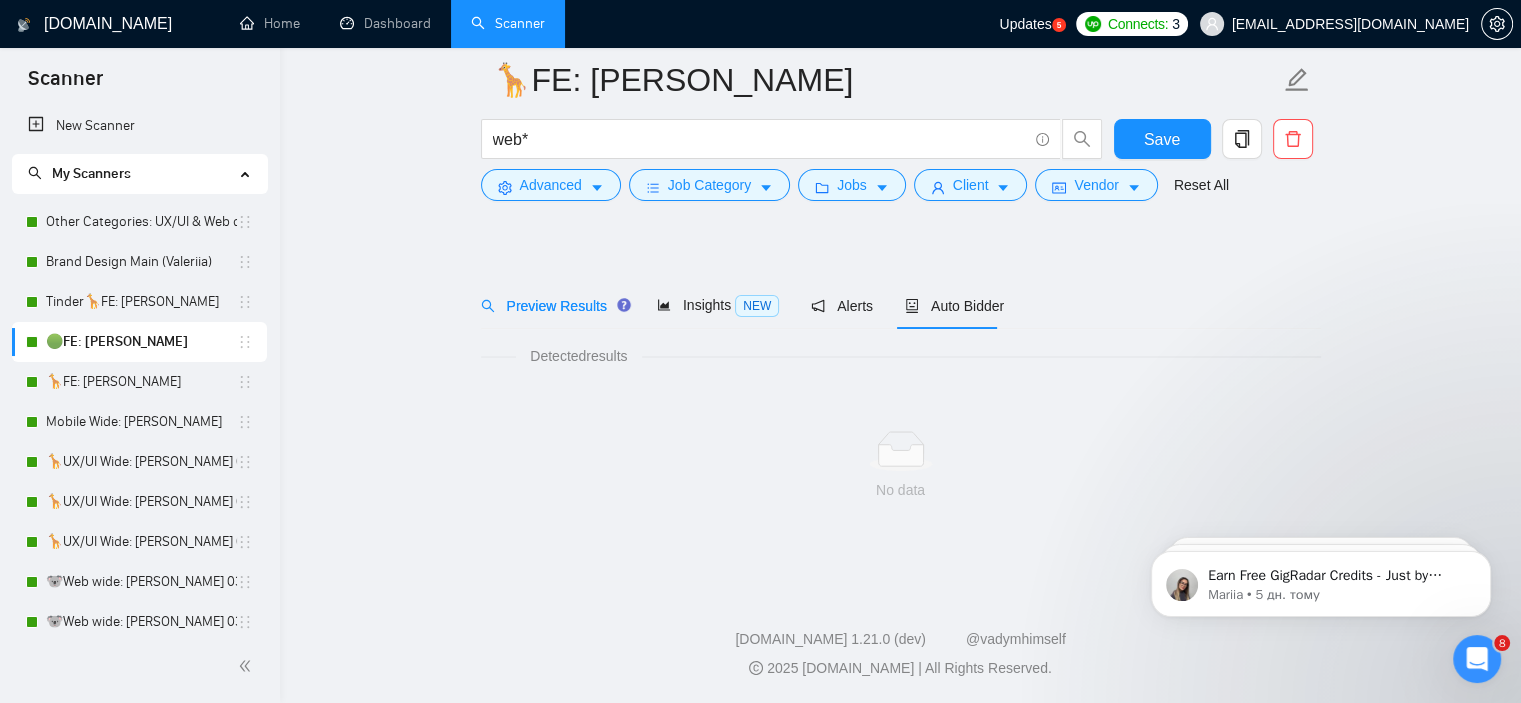 scroll, scrollTop: 27, scrollLeft: 0, axis: vertical 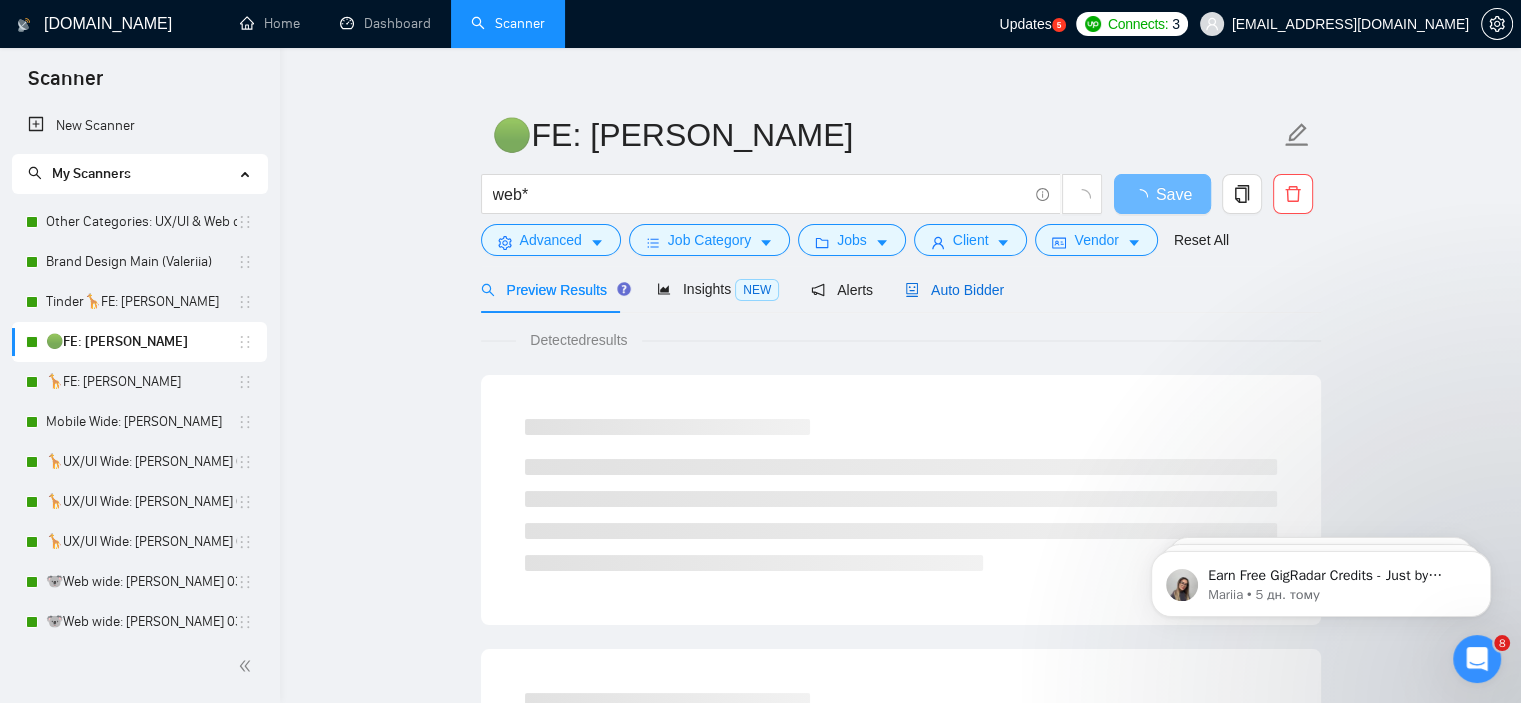 click on "Auto Bidder" at bounding box center [954, 290] 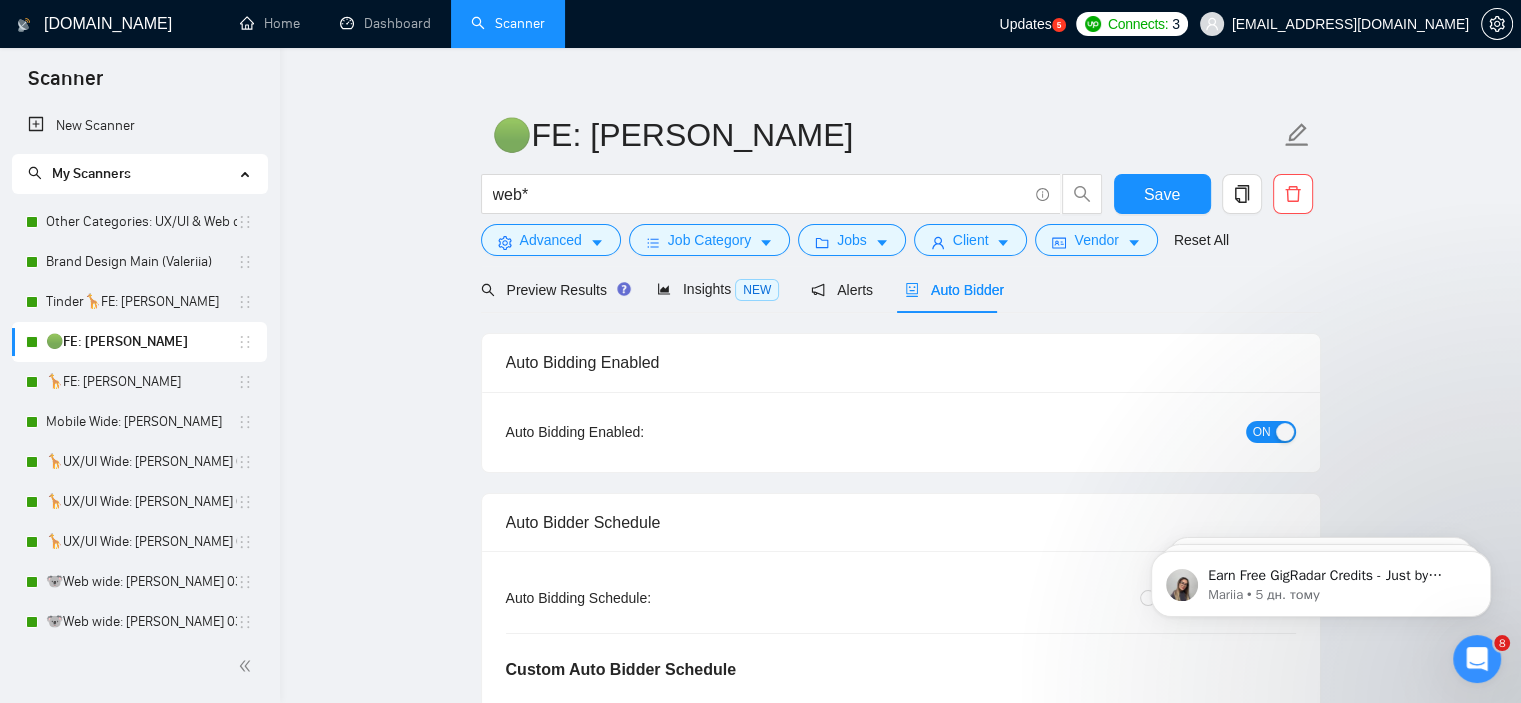 type 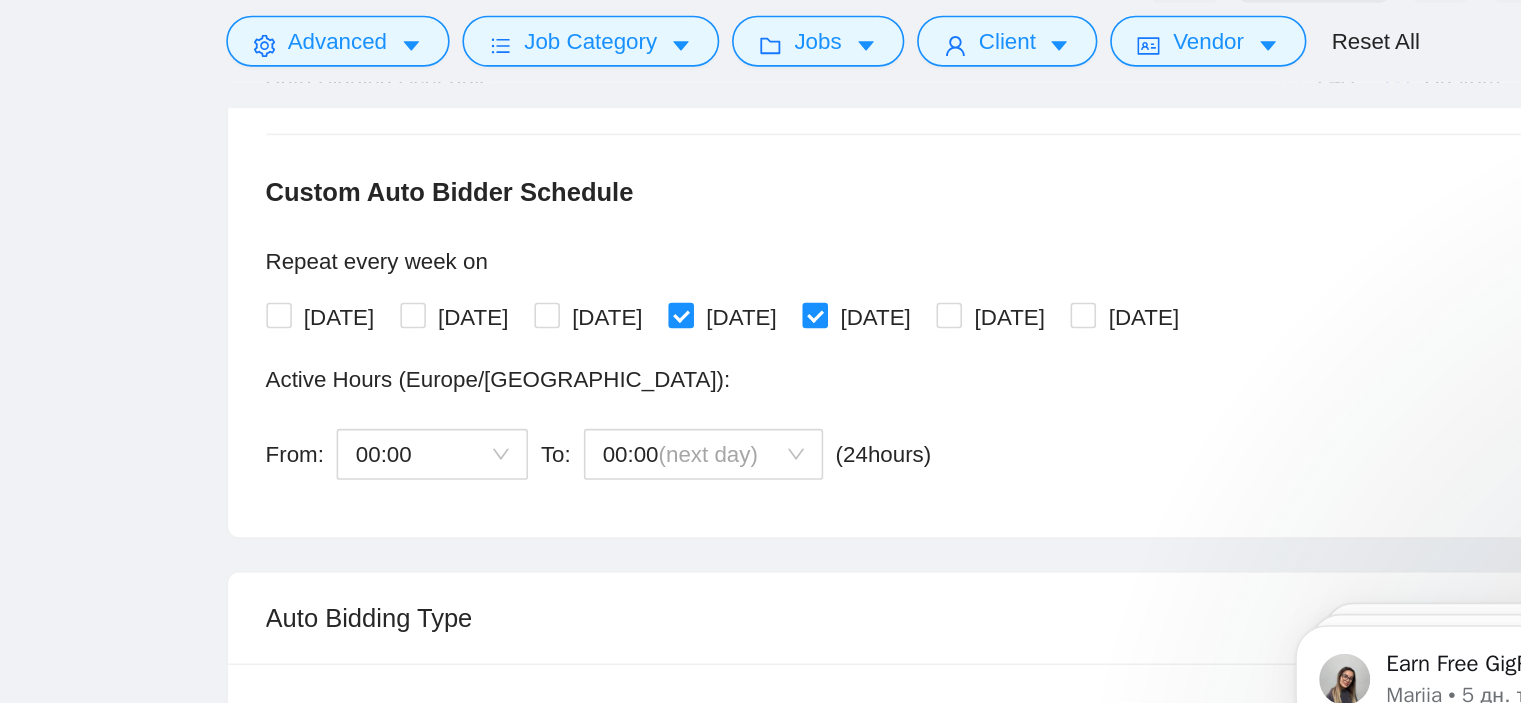 scroll, scrollTop: 433, scrollLeft: 0, axis: vertical 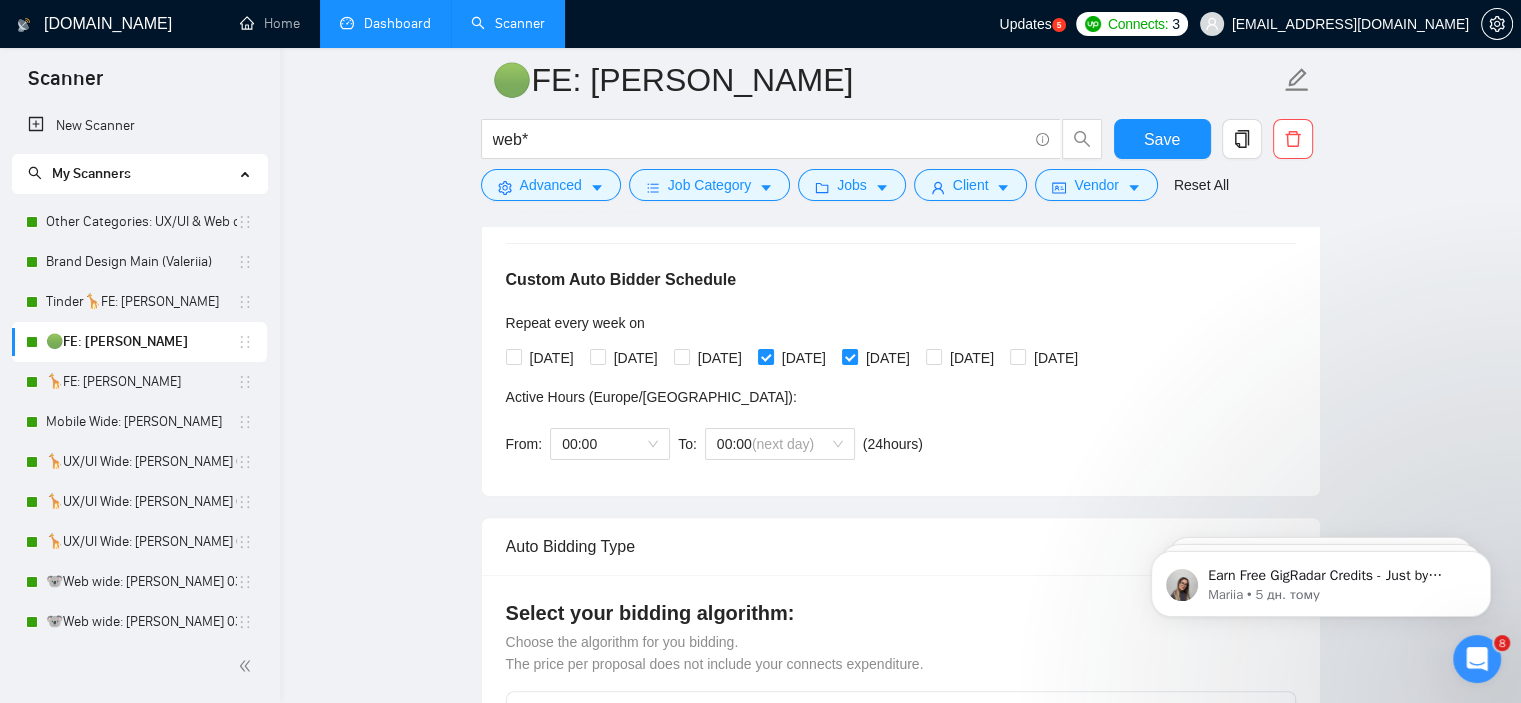 click on "Dashboard" at bounding box center (385, 23) 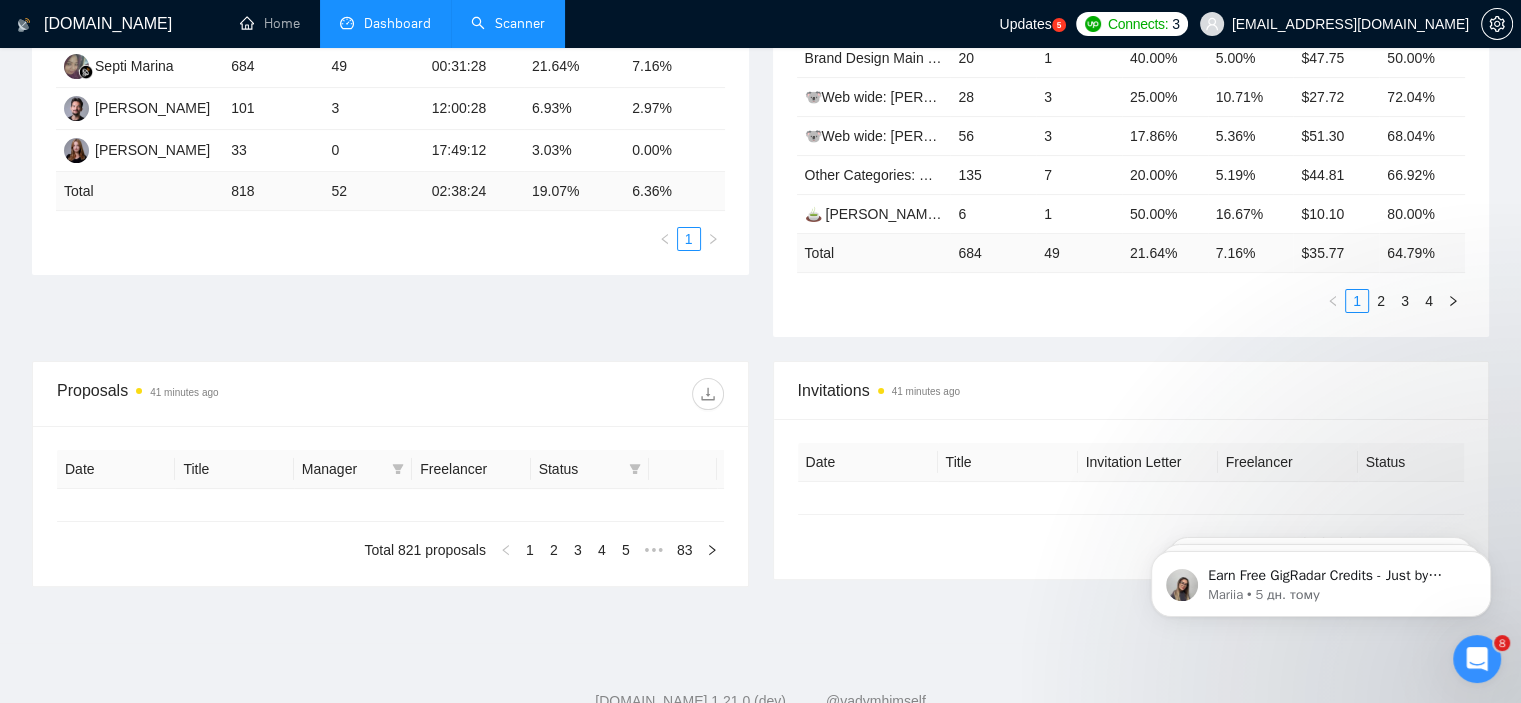 type on "[DATE]" 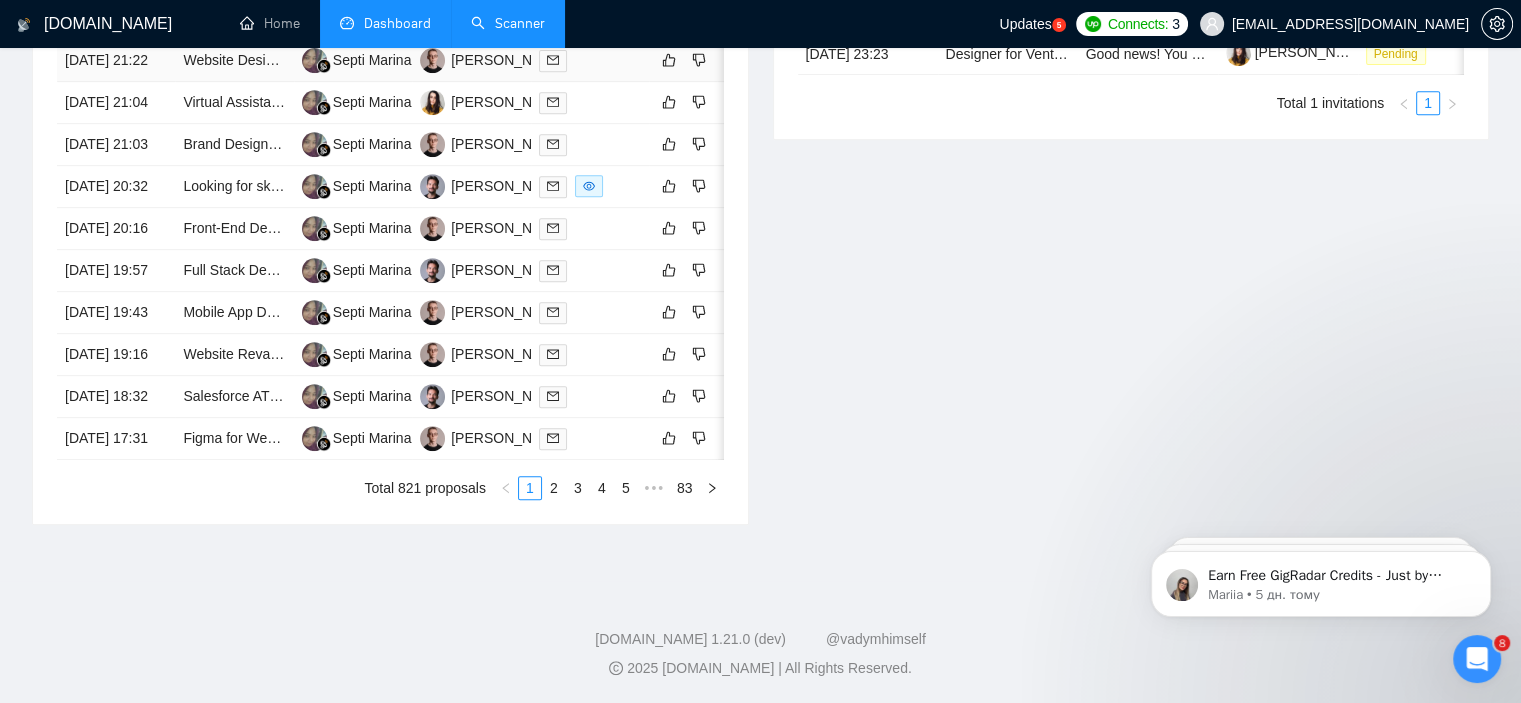 scroll, scrollTop: 1013, scrollLeft: 0, axis: vertical 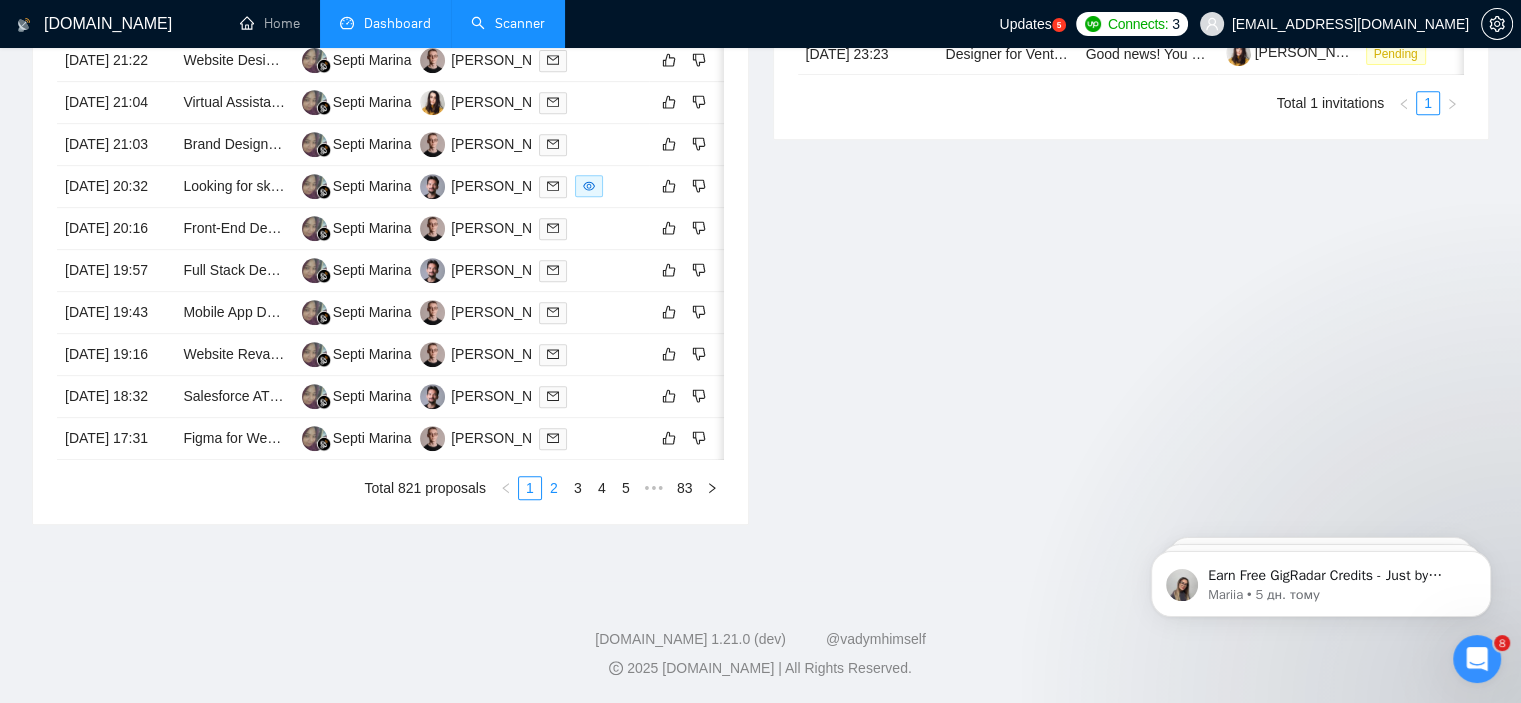 click on "2" at bounding box center (554, 488) 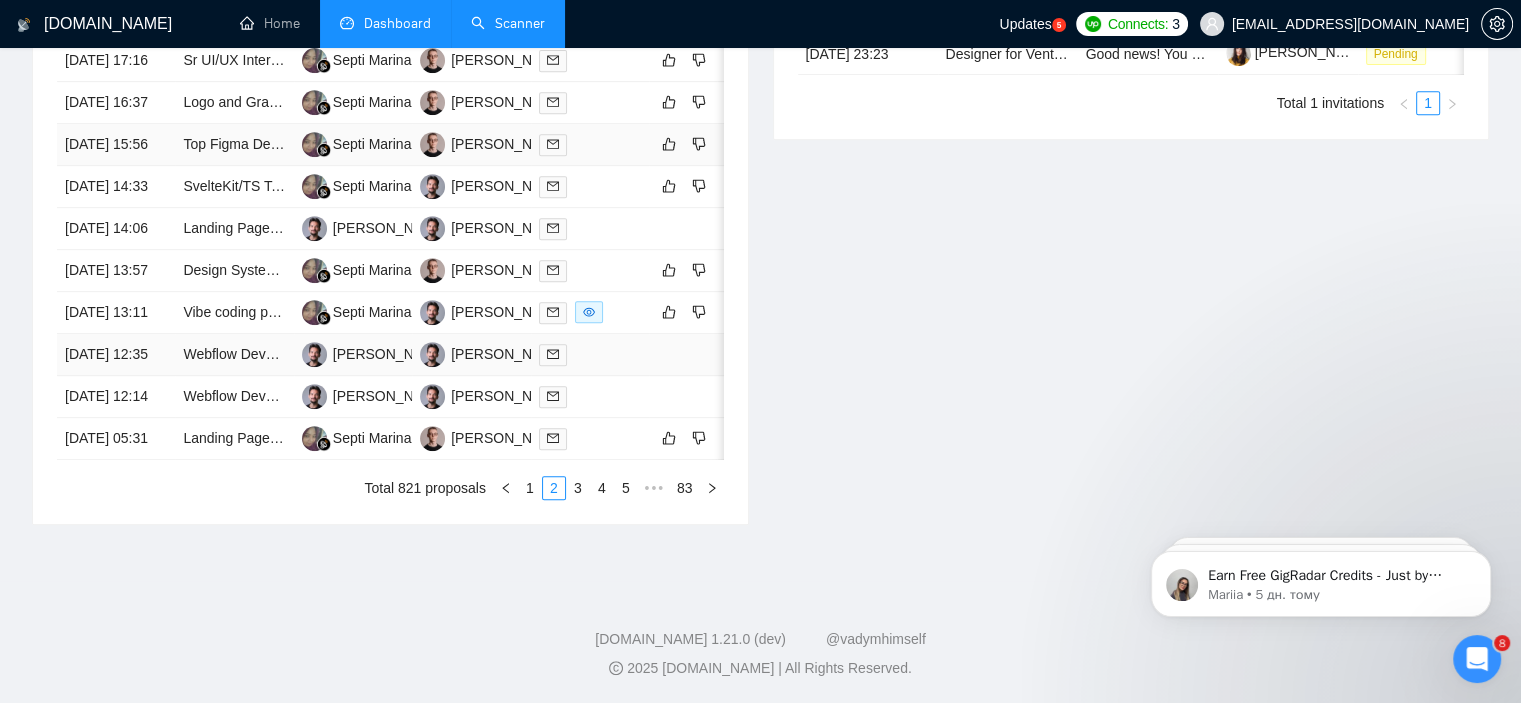 scroll, scrollTop: 1036, scrollLeft: 0, axis: vertical 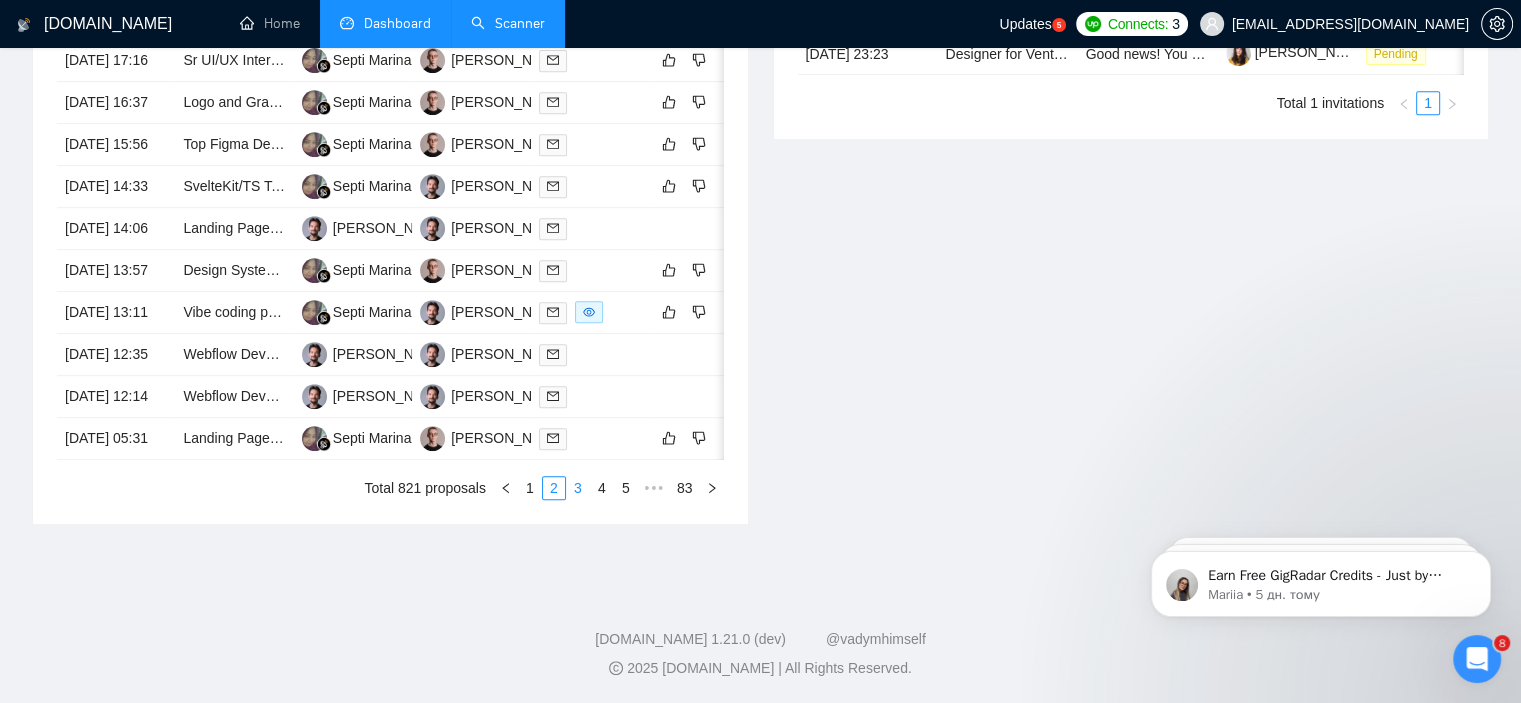 click on "3" at bounding box center (578, 488) 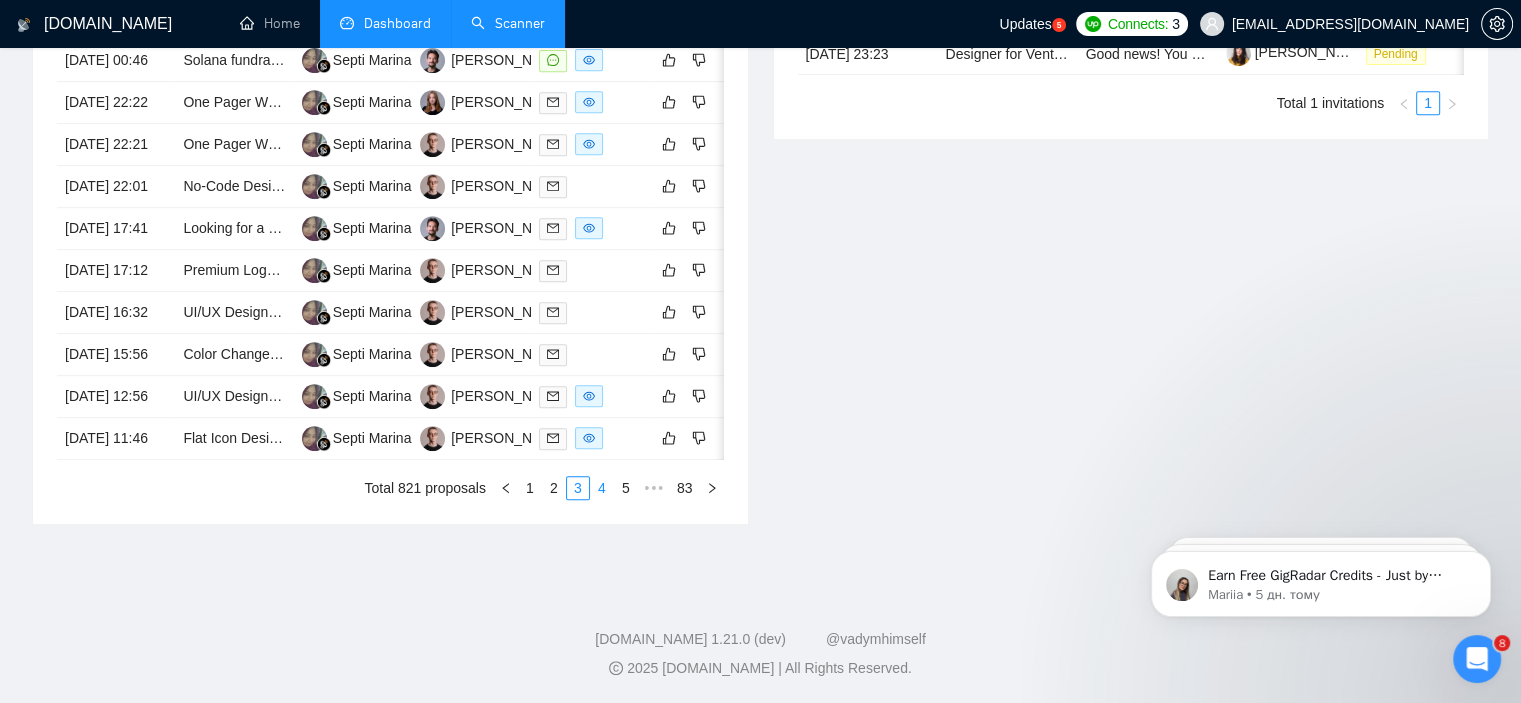 click on "4" at bounding box center [602, 488] 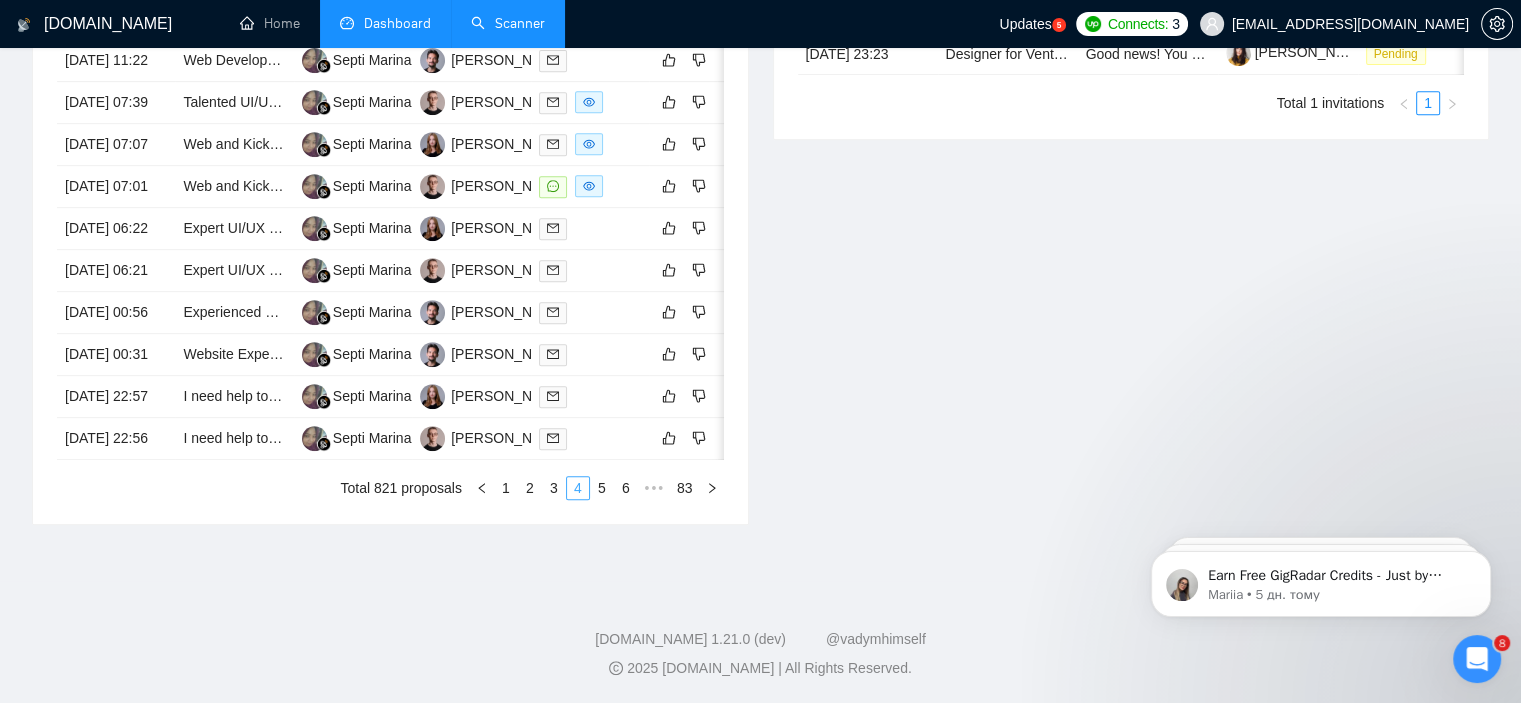 click on "5" at bounding box center (602, 488) 